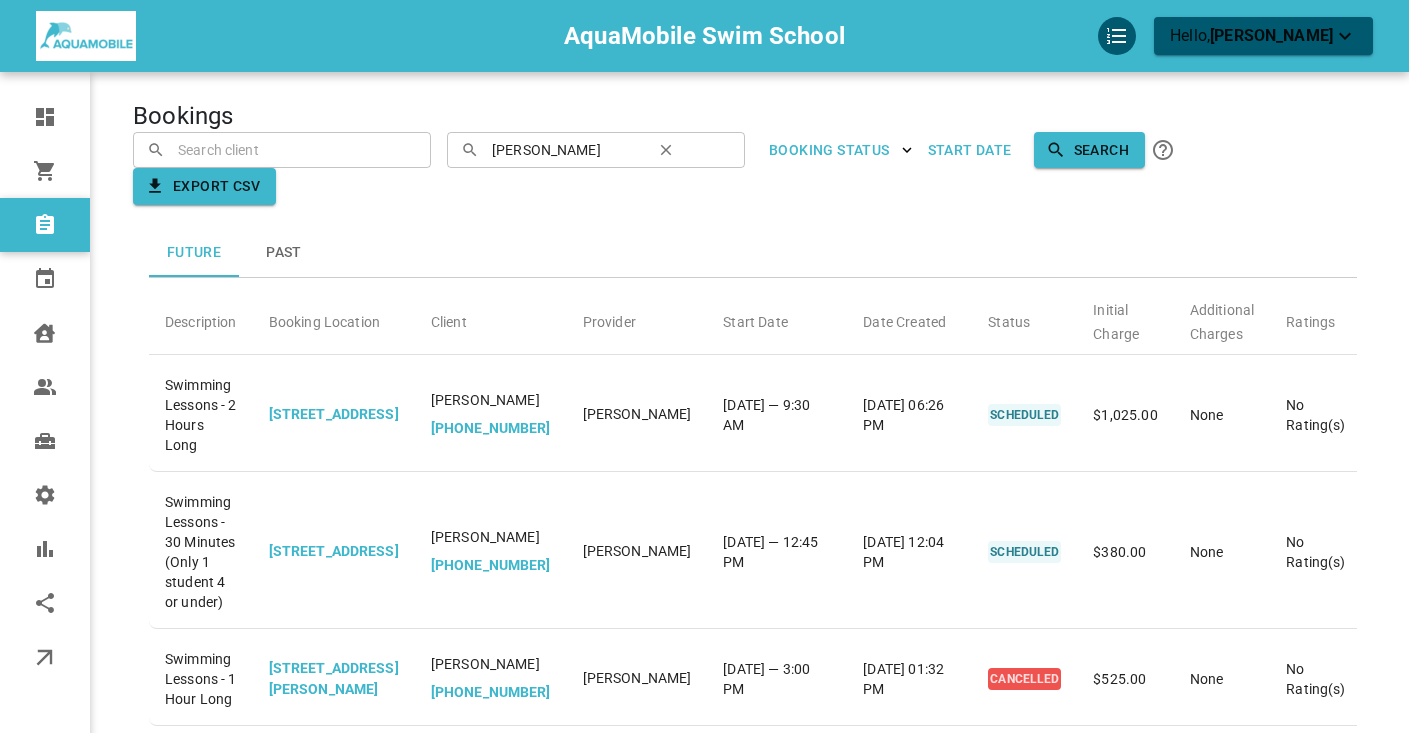 scroll, scrollTop: 592, scrollLeft: 0, axis: vertical 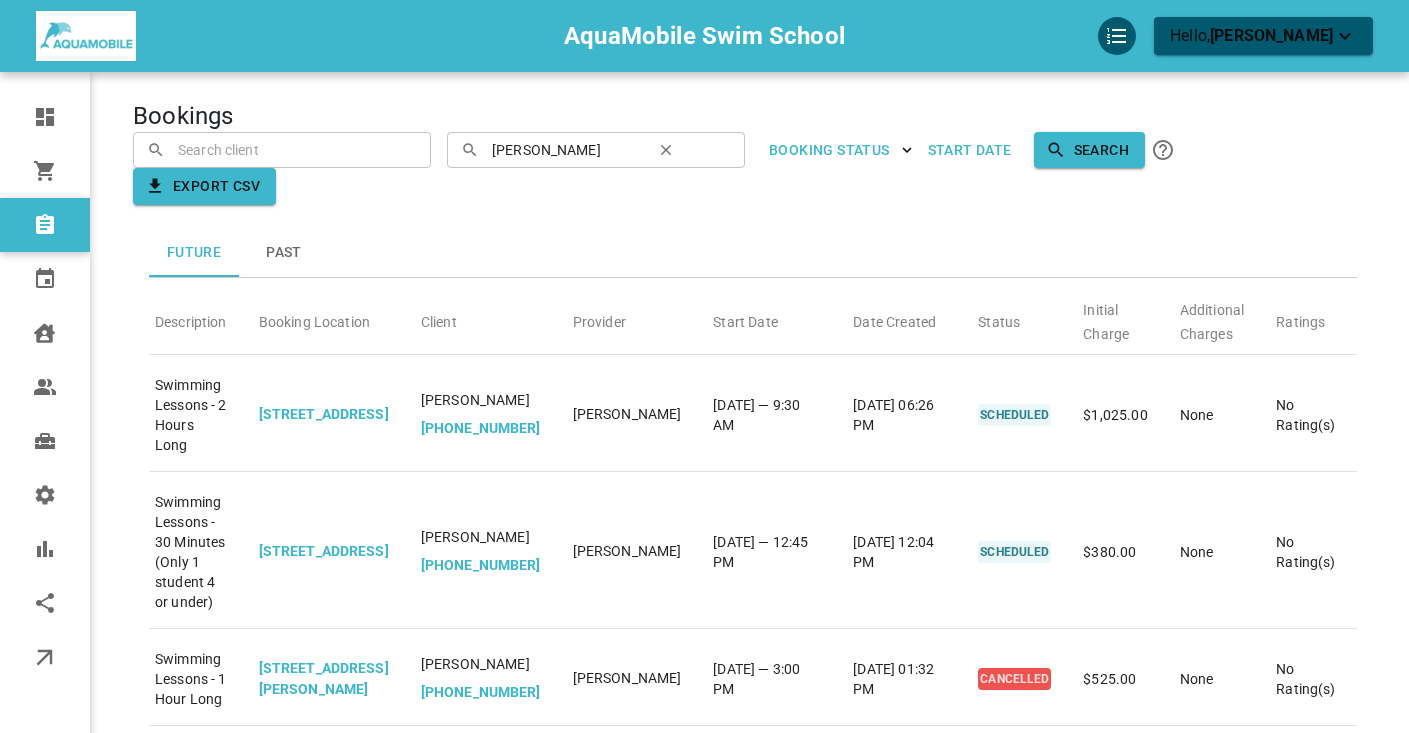 click 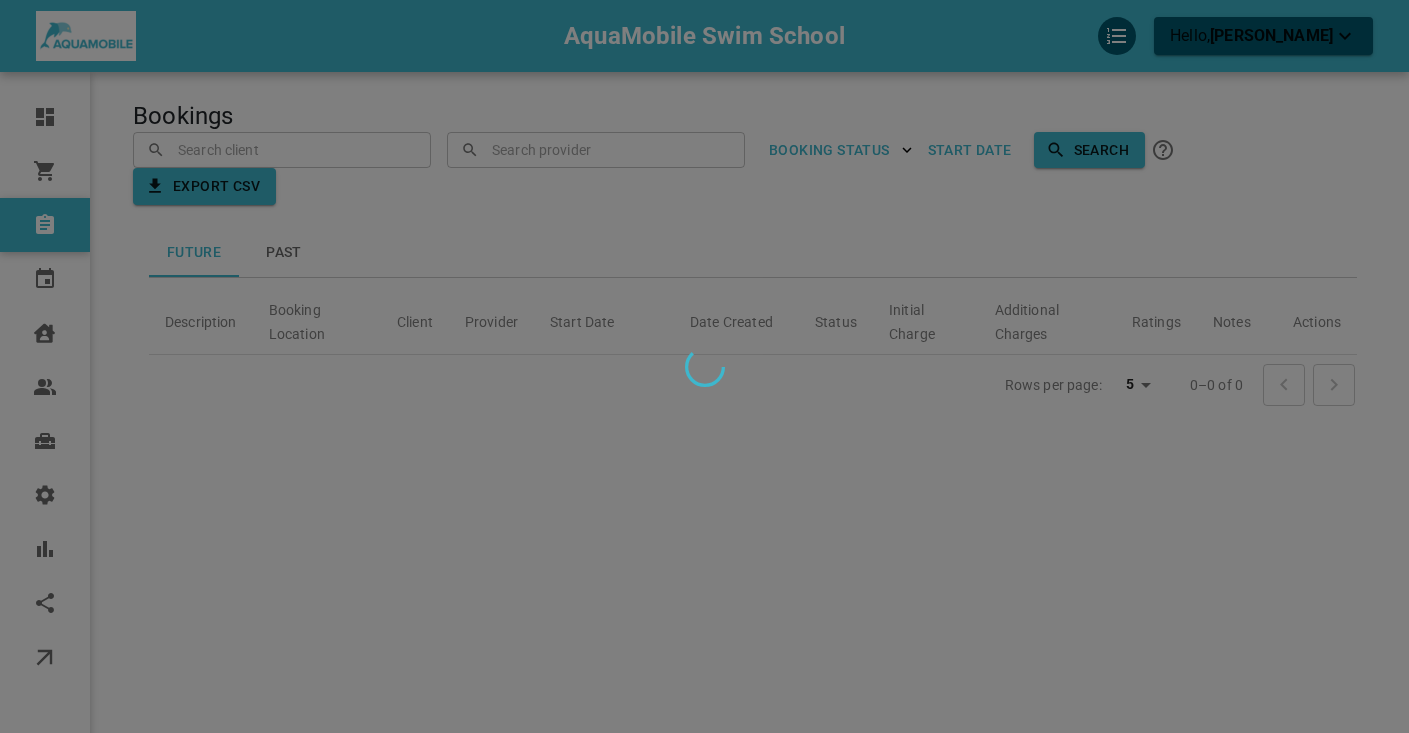 scroll, scrollTop: 0, scrollLeft: 0, axis: both 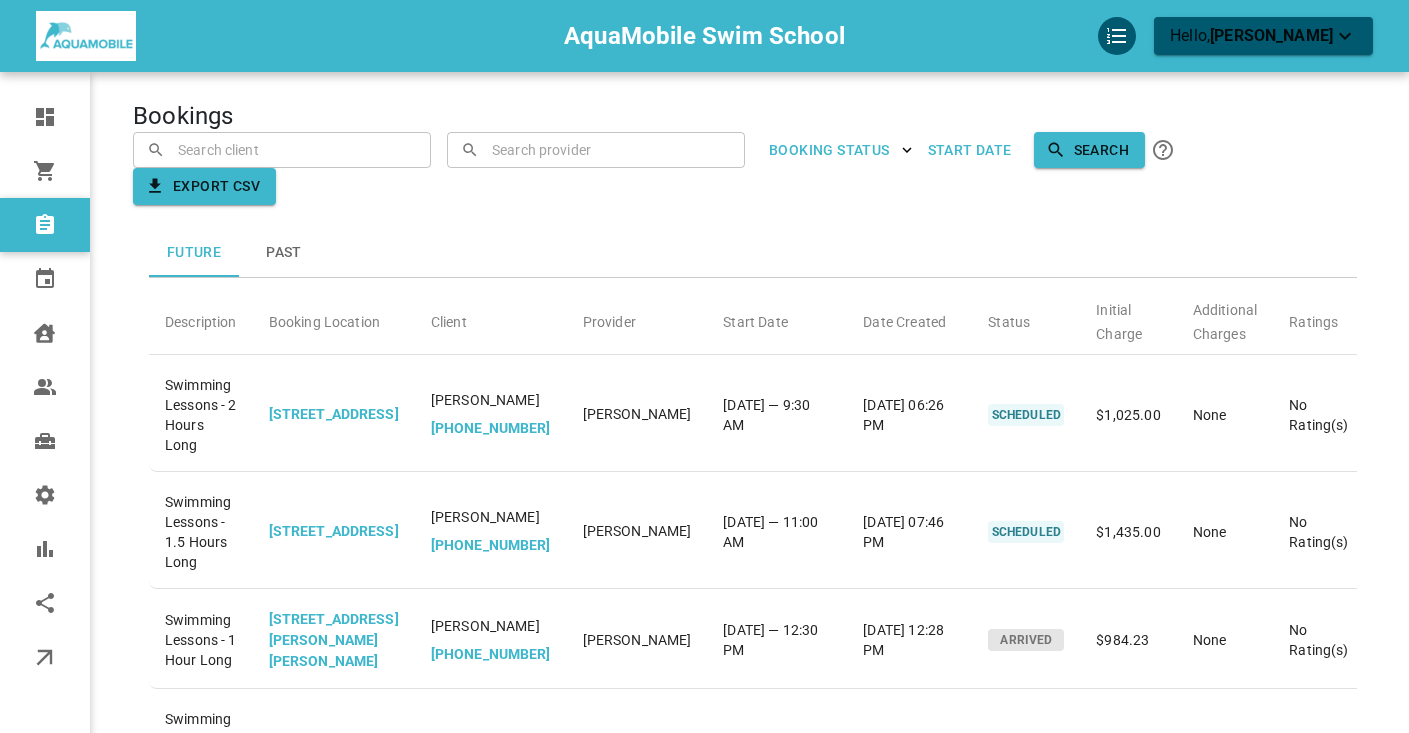 click at bounding box center [282, 149] 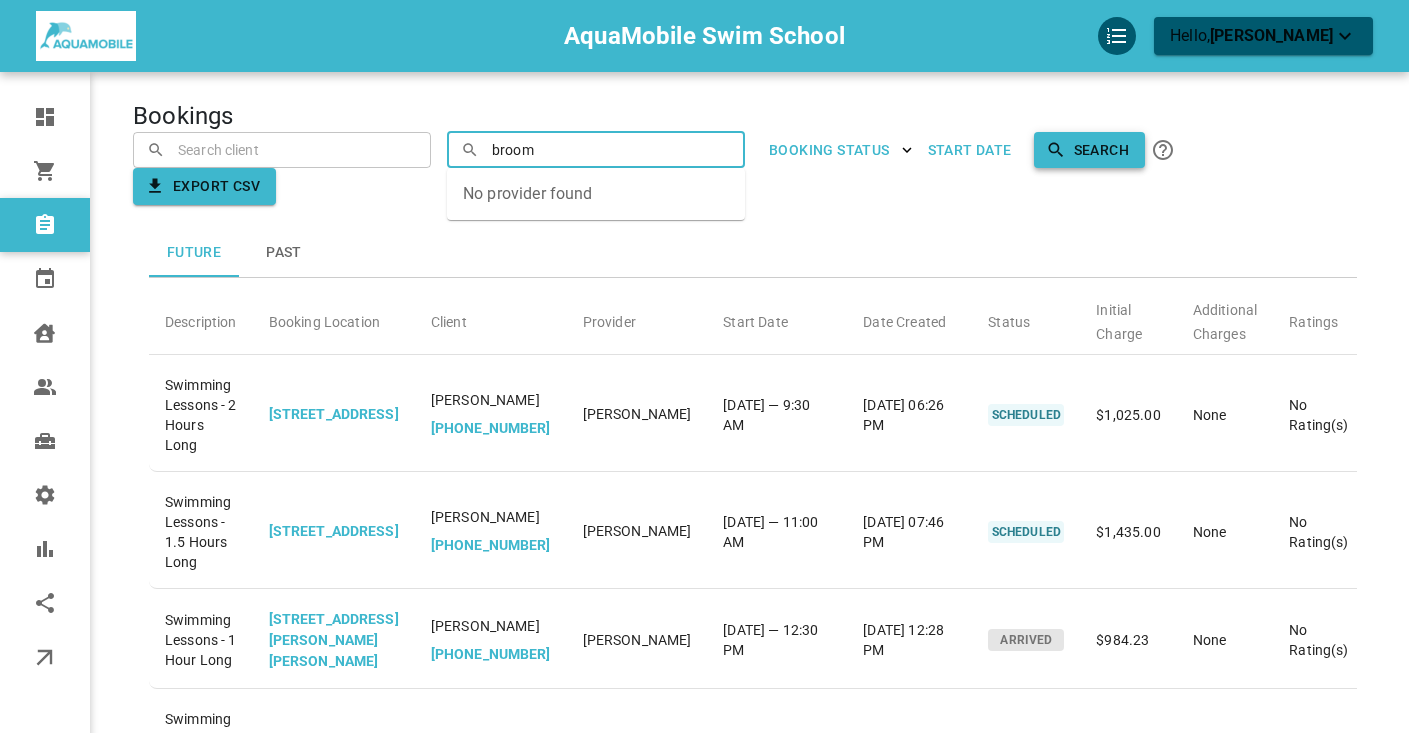 type on "broom" 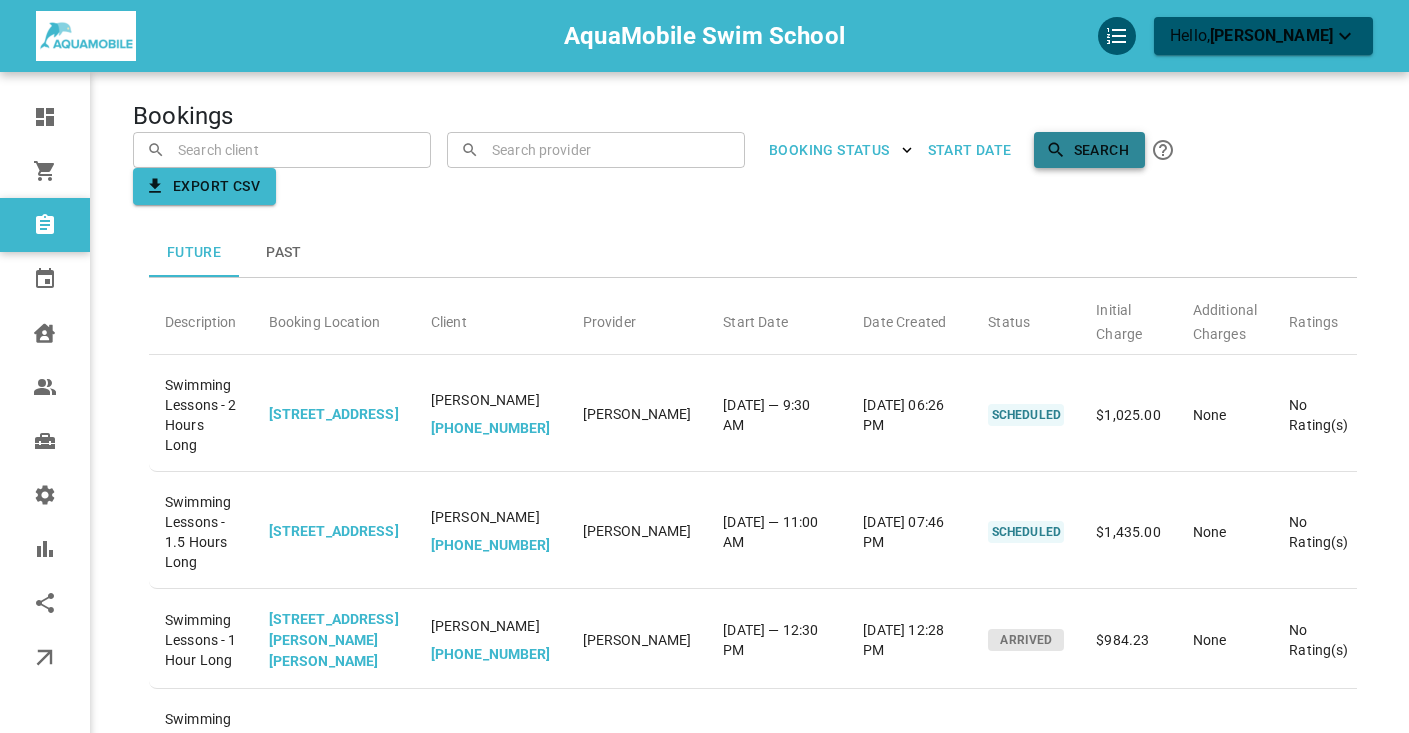 click on "Search" at bounding box center (1089, 150) 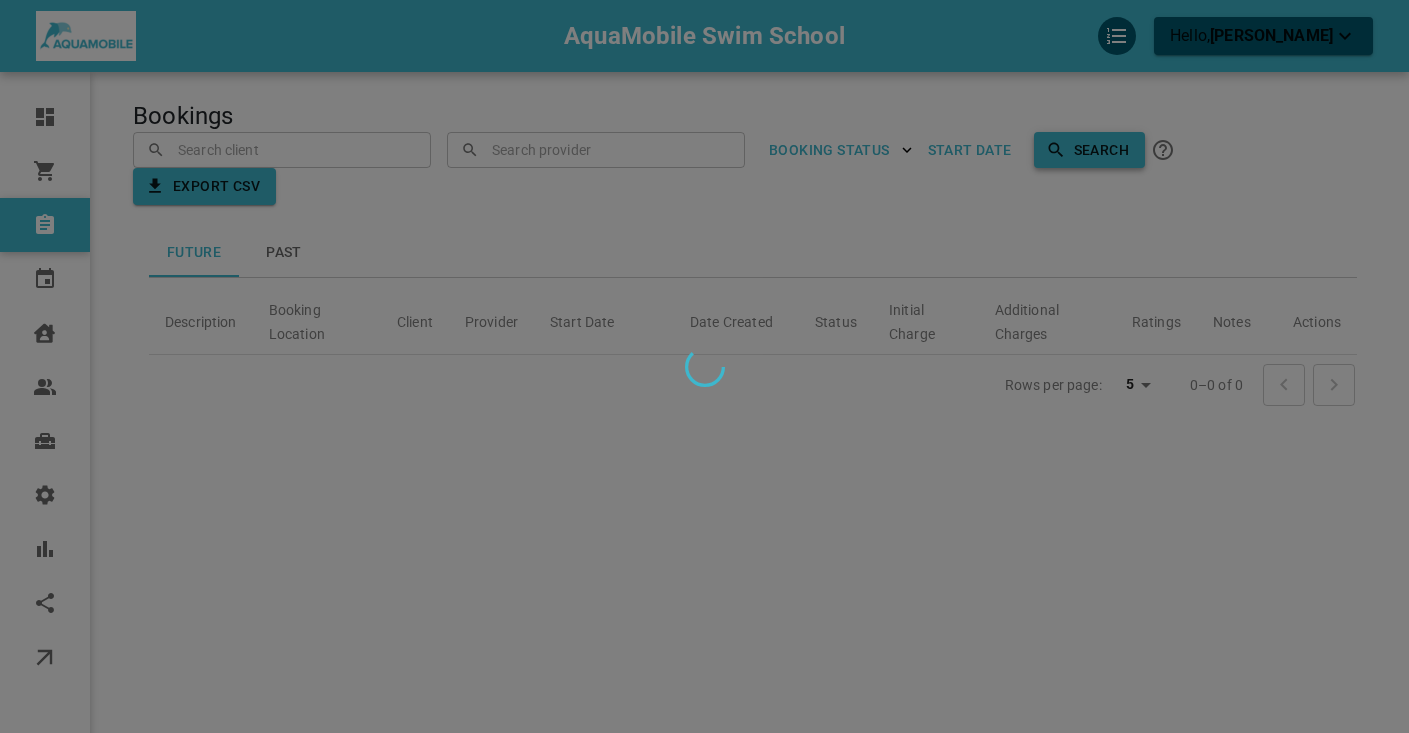scroll, scrollTop: 1, scrollLeft: 0, axis: vertical 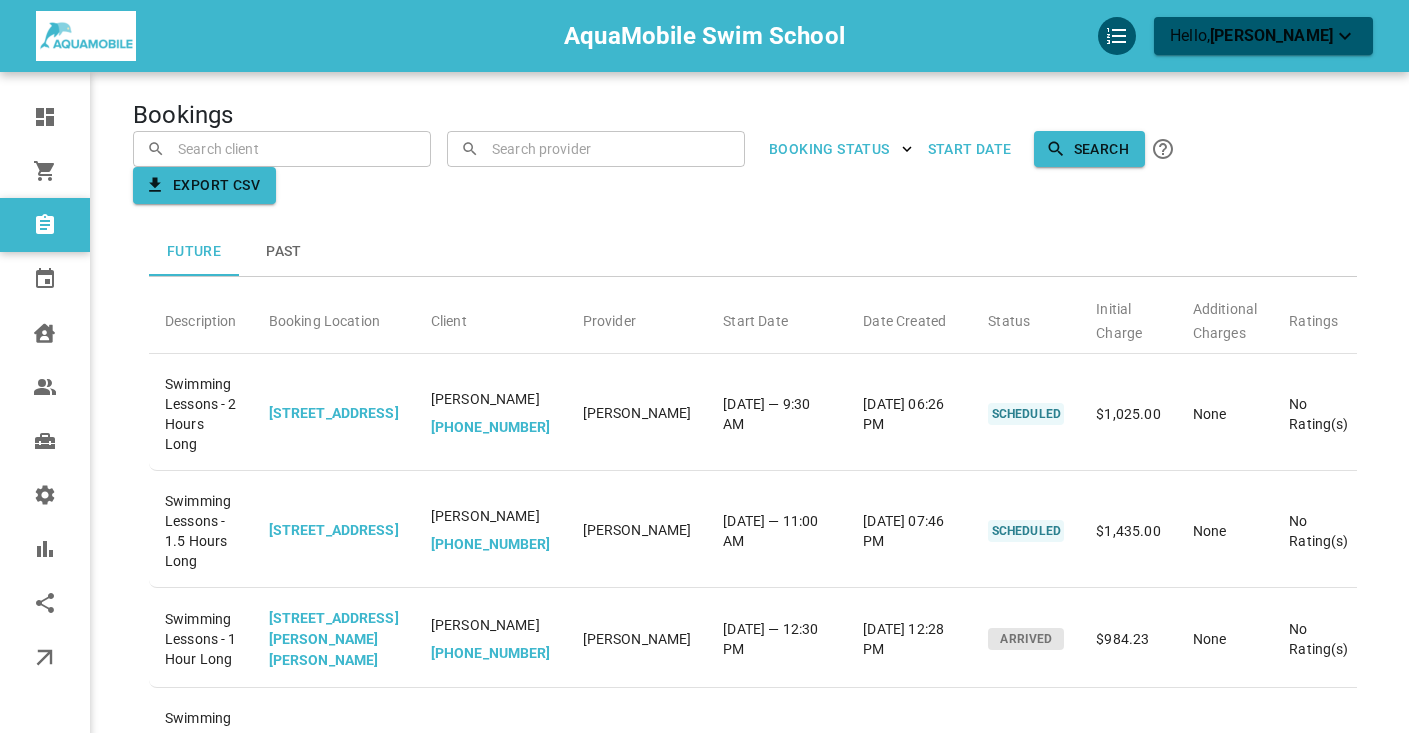 click at bounding box center [704, 366] 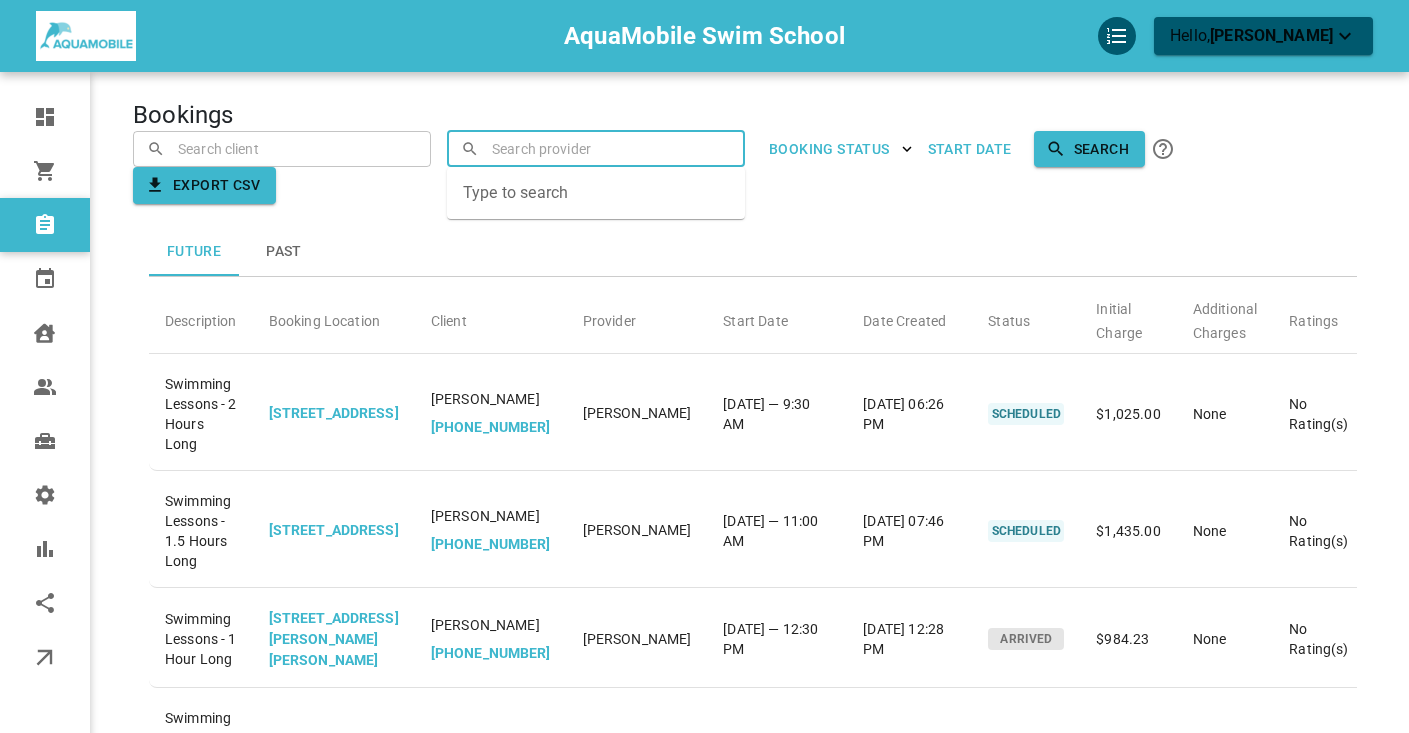 click at bounding box center [596, 148] 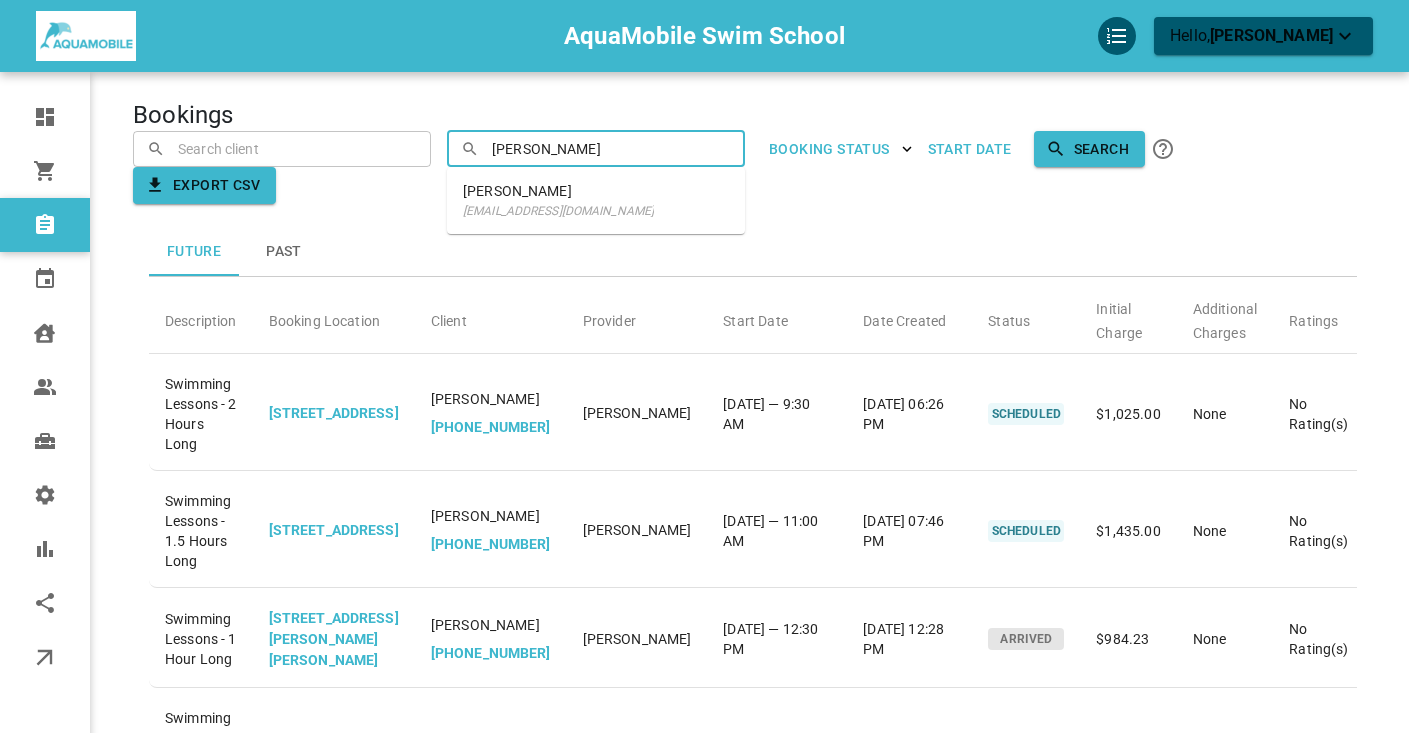 click on "Mary Broom mkbroom@gmail.com" at bounding box center [596, 200] 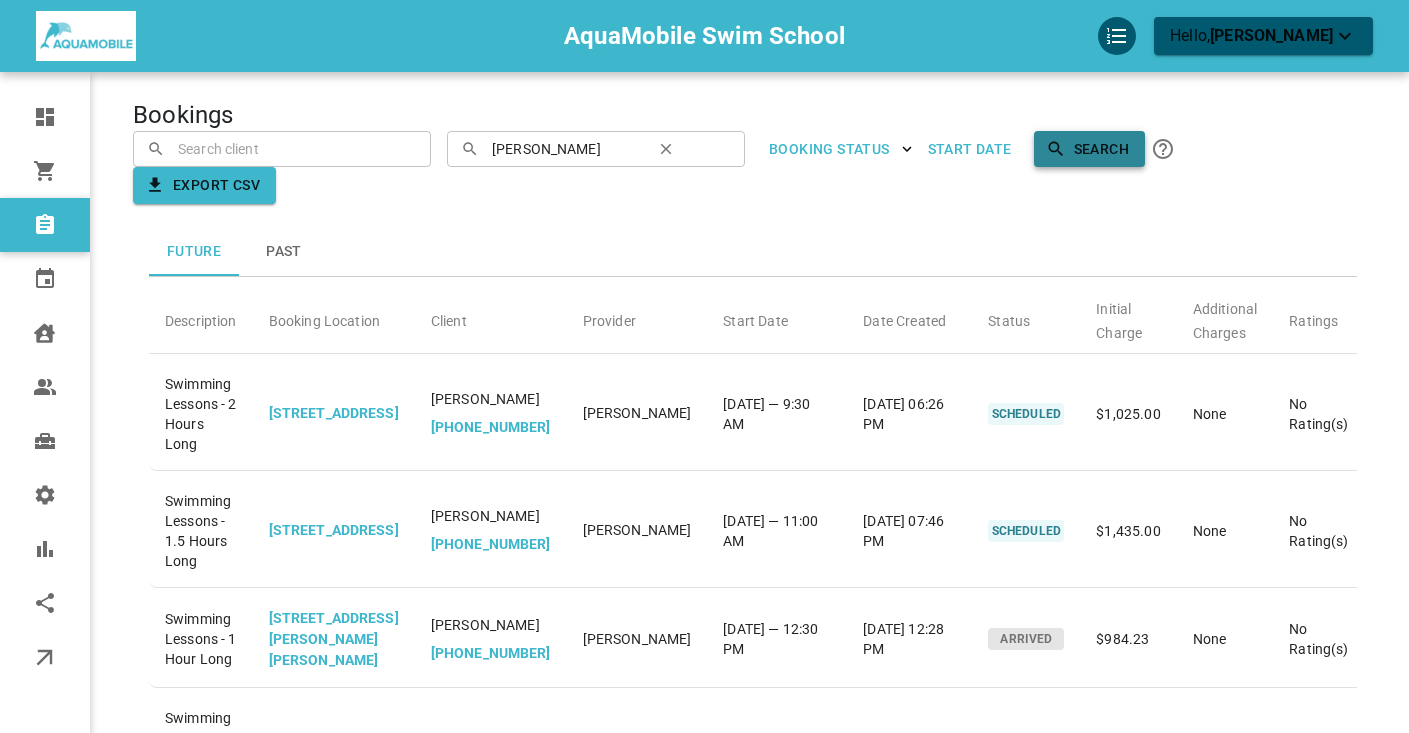 click on "Search" at bounding box center [1089, 149] 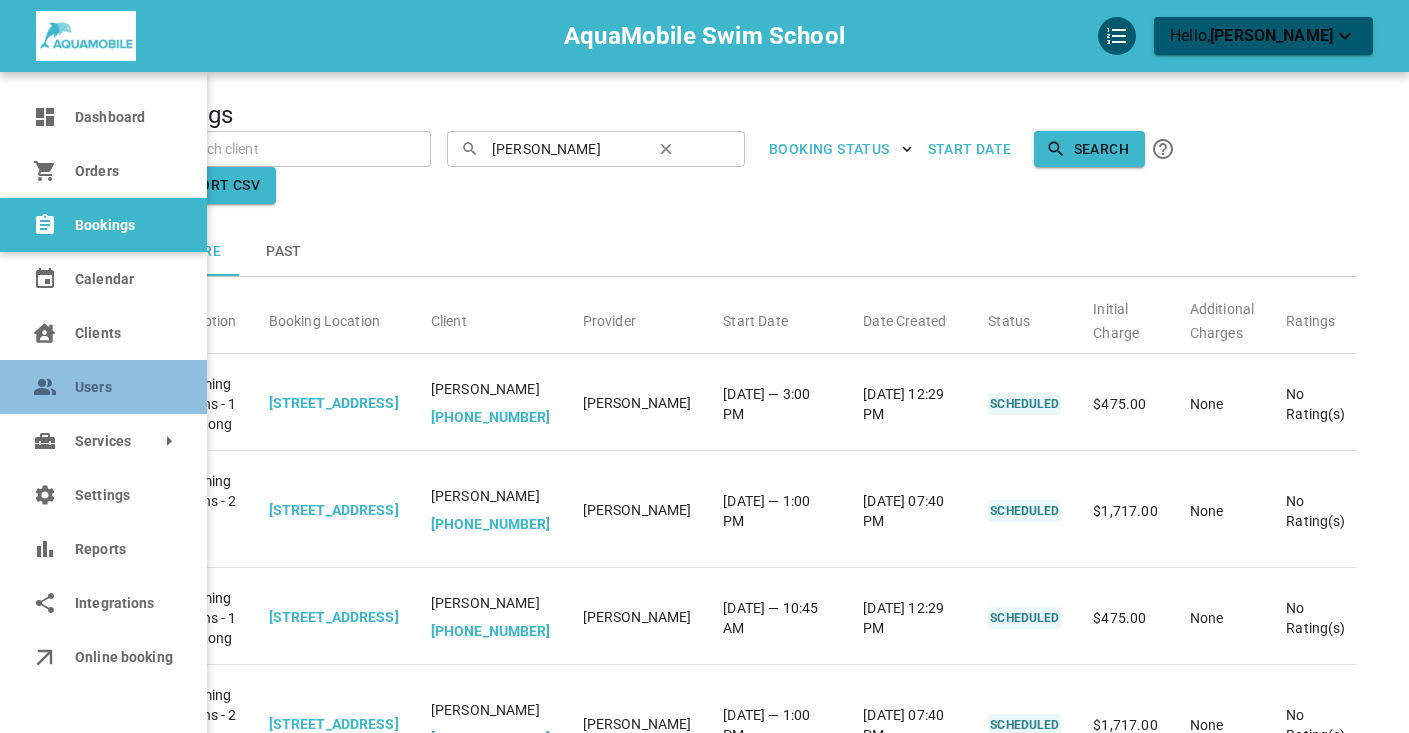 click on "Users" at bounding box center (103, 387) 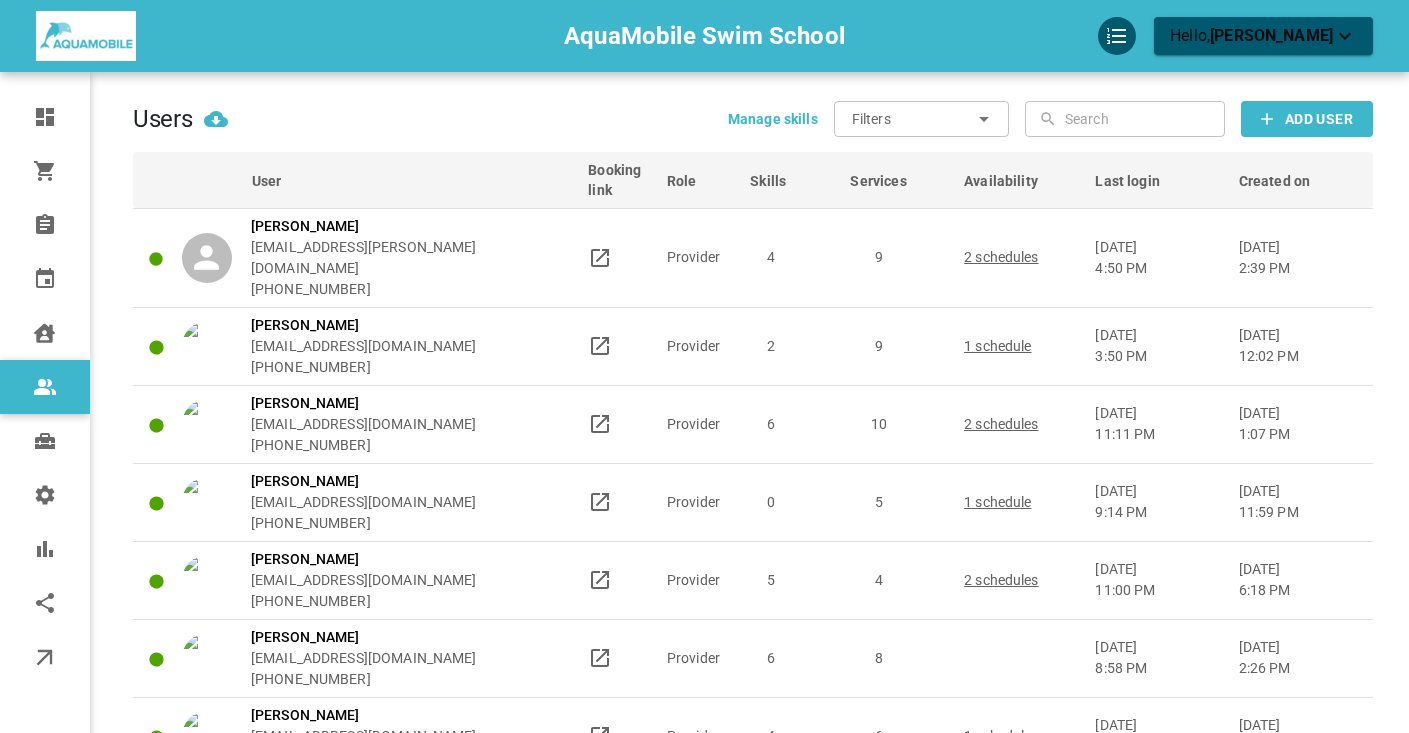 click at bounding box center (1142, 119) 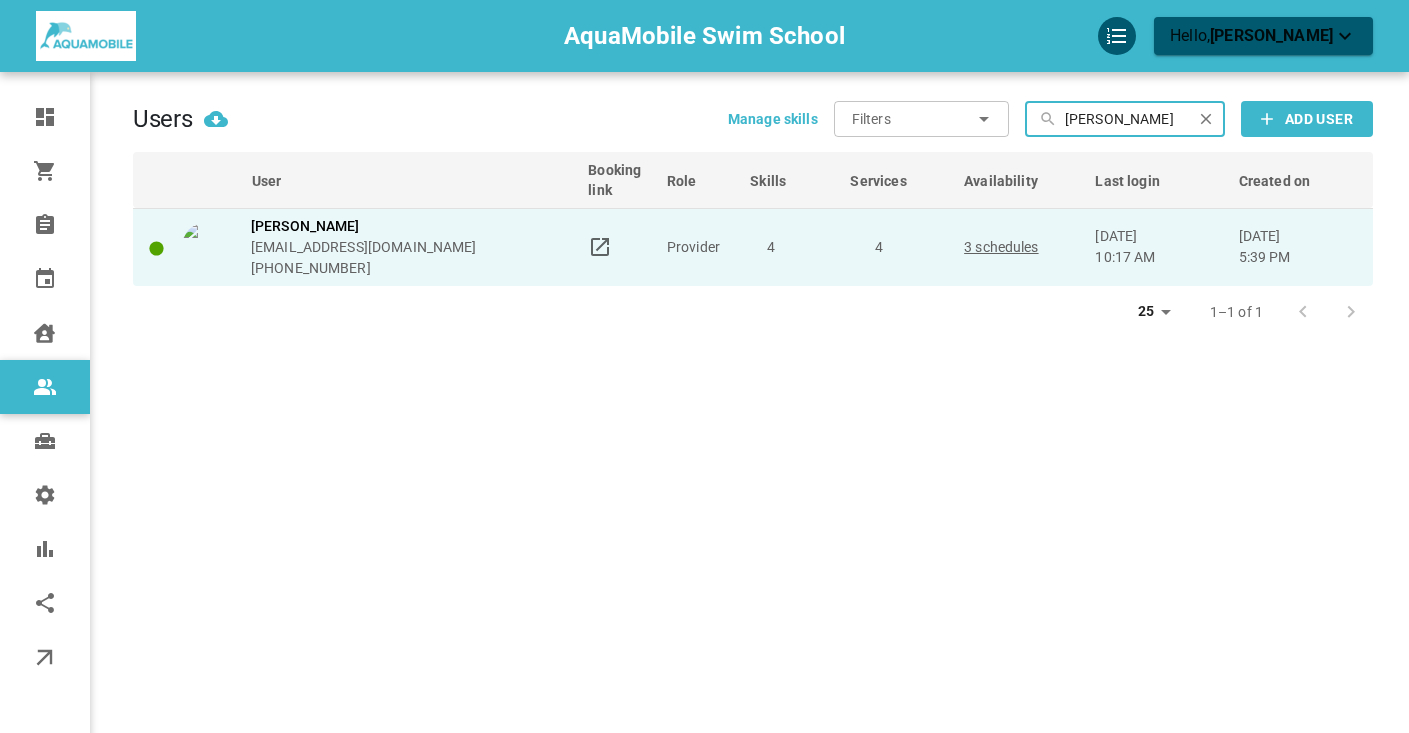 type on "mary broom" 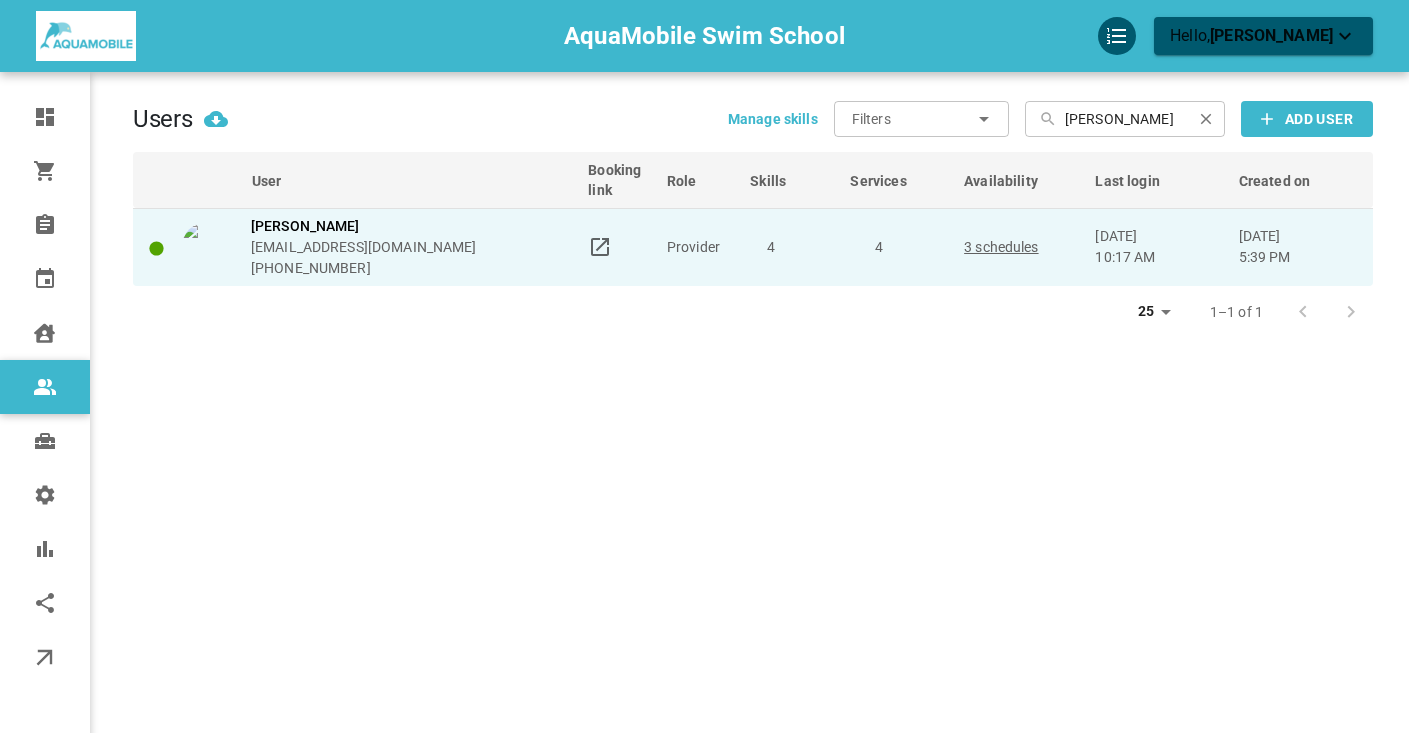 click on "[PERSON_NAME]" at bounding box center [364, 226] 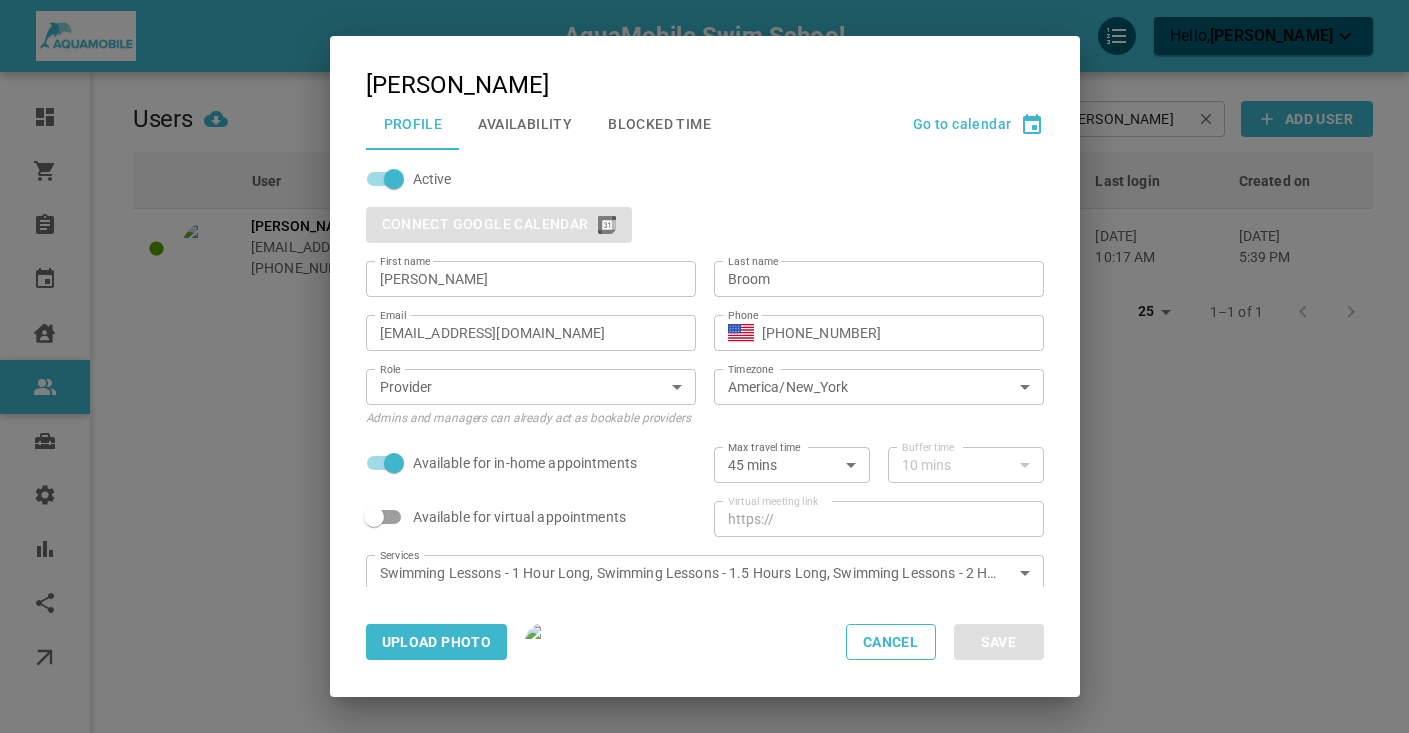 click on "Swimming Lessons - 1 Hour Long, Swimming Lessons - 1.5 Hours Long, Swimming Lessons - 2 Hours Long, Swimming Lessons - 30 Minutes (Only 1 student 4 or under) ebf5ca62-075a-44e7-b21d-c295492ebb8b,b4ab7ea6-5e04-4cb2-89af-6787ff20ded6,6aeb95ab-86d9-43e2-b986-b5d7b6da086d,b81ee8d0-2e21-4241-8cad-9d4d6c964f23 Services" at bounding box center [705, 573] 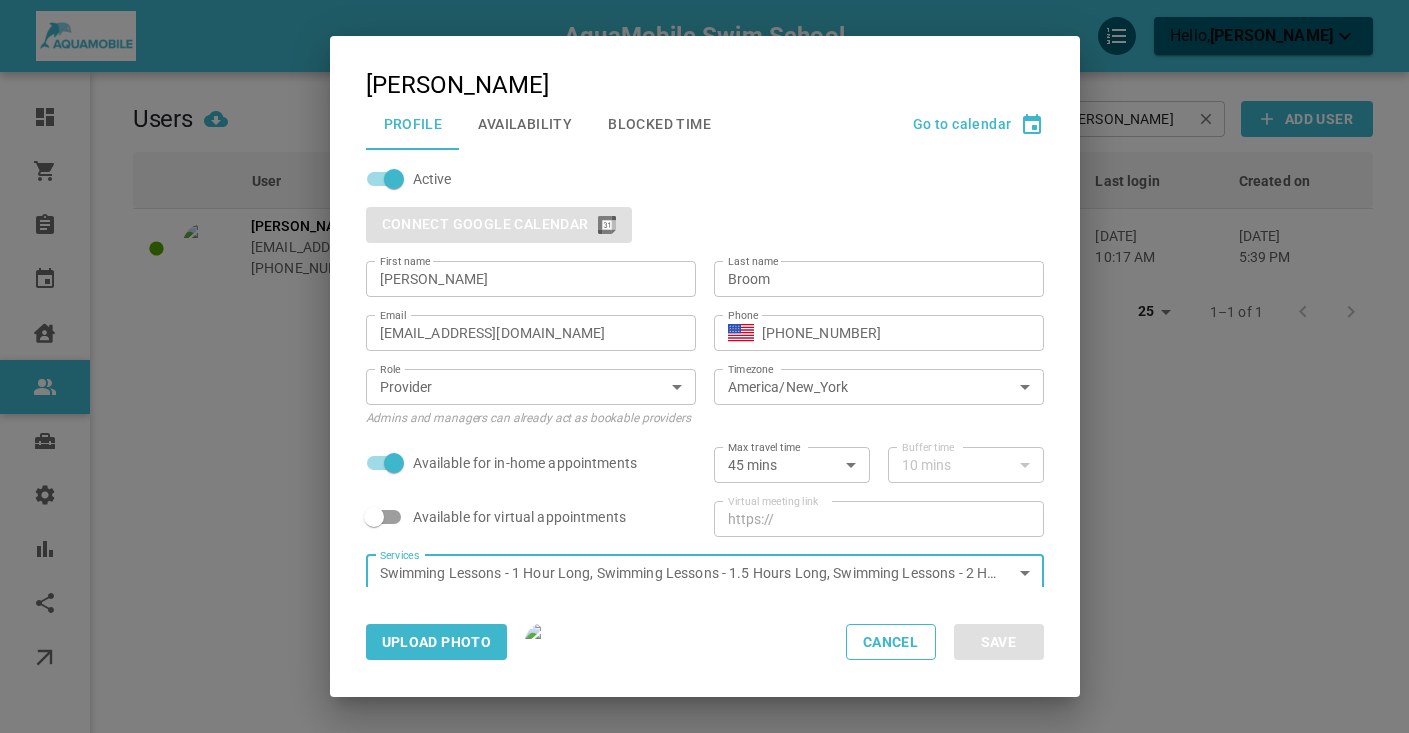 click on "AquaMobile Swim School Hello,  Courtney Evans Dashboard Orders Bookings Calendar Clients Users Services Settings Reports Integrations Online booking Users  Manage skills Filters ​ ​ ​ mary broom ​   Add User User Booking link Role Skills Services Availability Last login Created on Mary Broom mkbroom@gmail.com +13212717328 Provider 4 4 3 schedules Jul 08, 2025 10:17 am Nov 24, 2020 5:39 pm 25 25 1–1 of 1 Profile My account Mary Broom Profile Availability Blocked Time Go to calendar Active Connect Google Calendar First name Mary First name Last name Broom Last name Email mkbroom@gmail.com Email Phone ​ +1 (321) 271-7328 Phone Role Provider PROVIDER Role Admins and managers can already act as bookable providers Timezone America/New_York Timezone Available for in-home appointments Max travel time 45 mins 45 Max travel time Buffer time 10 mins 10 Buffer time Available for virtual appointments Virtual meeting link ​ https:// Virtual meeting link Services Services Skills Skills Bio x Bio Reset password" at bounding box center [704, 427] 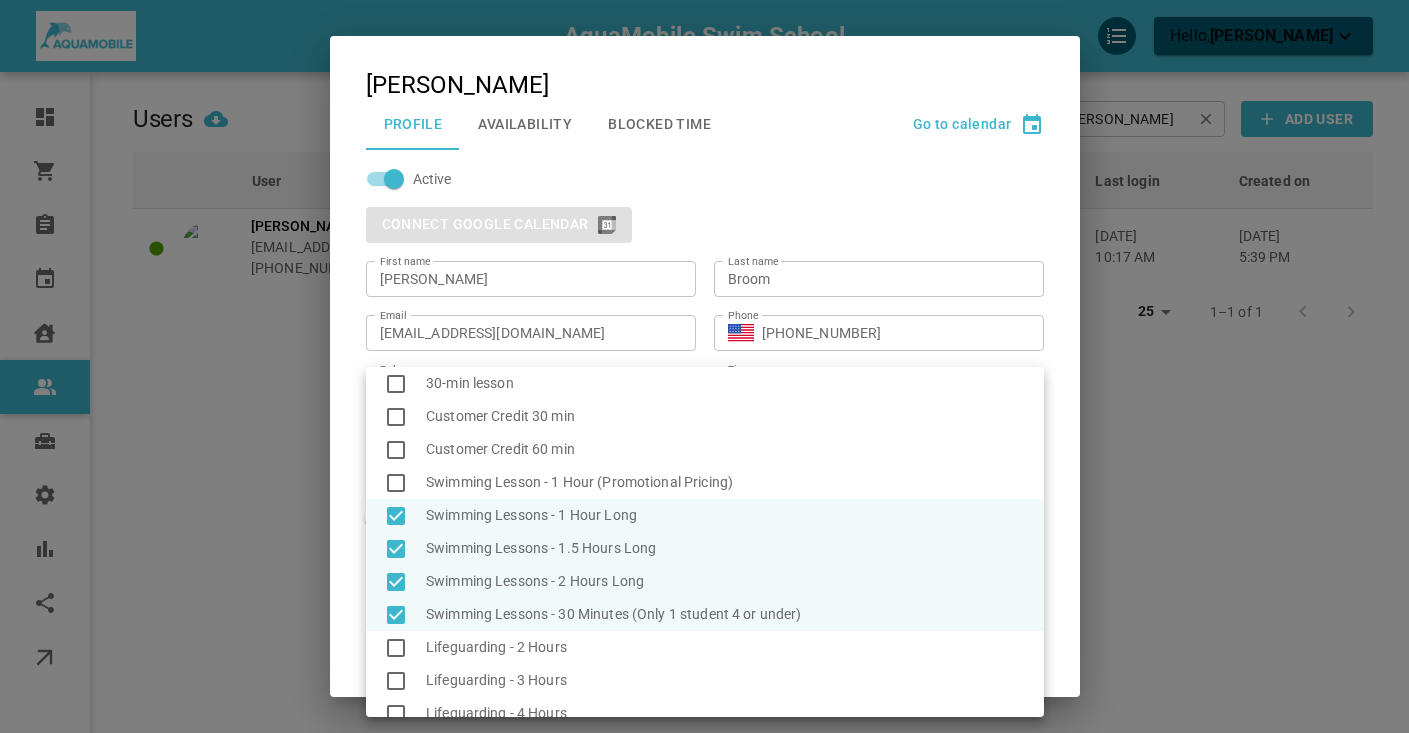 click at bounding box center [704, 366] 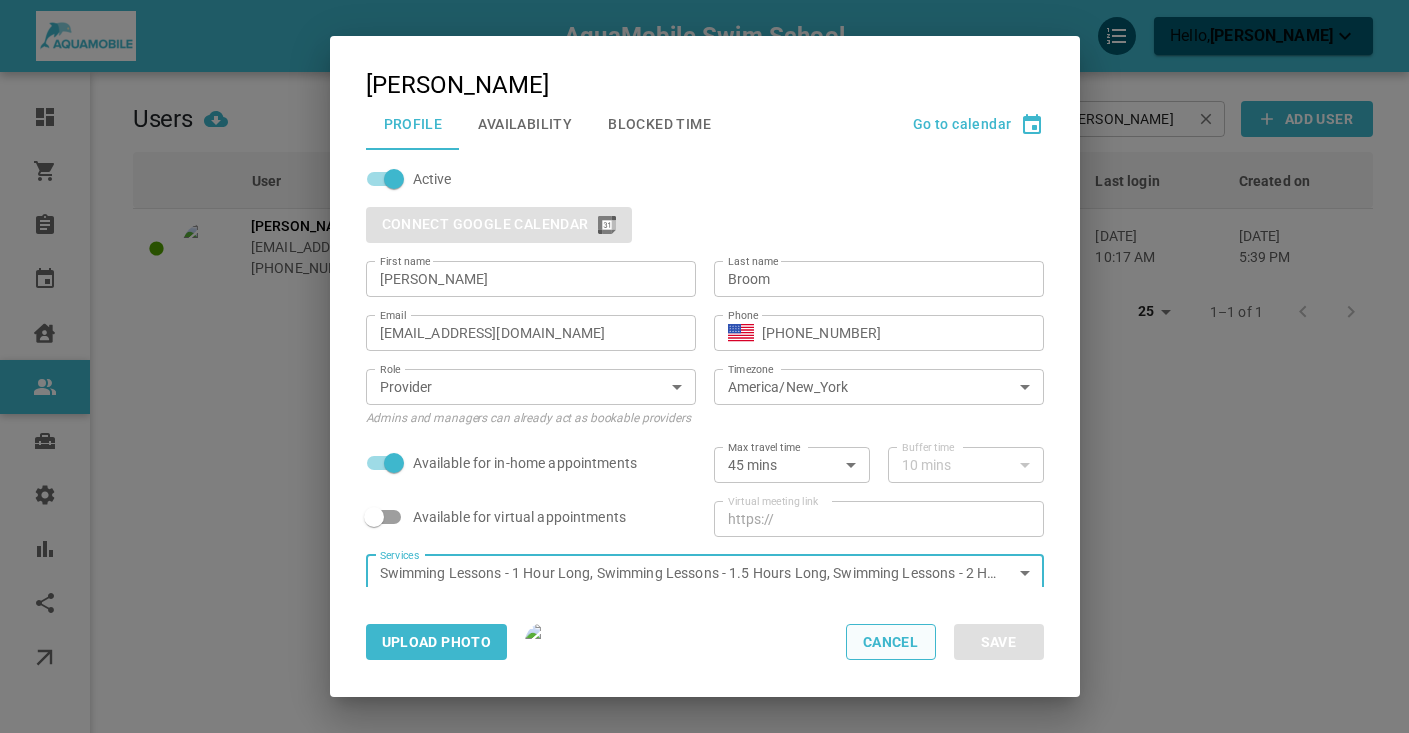 click on "Cancel" at bounding box center (891, 642) 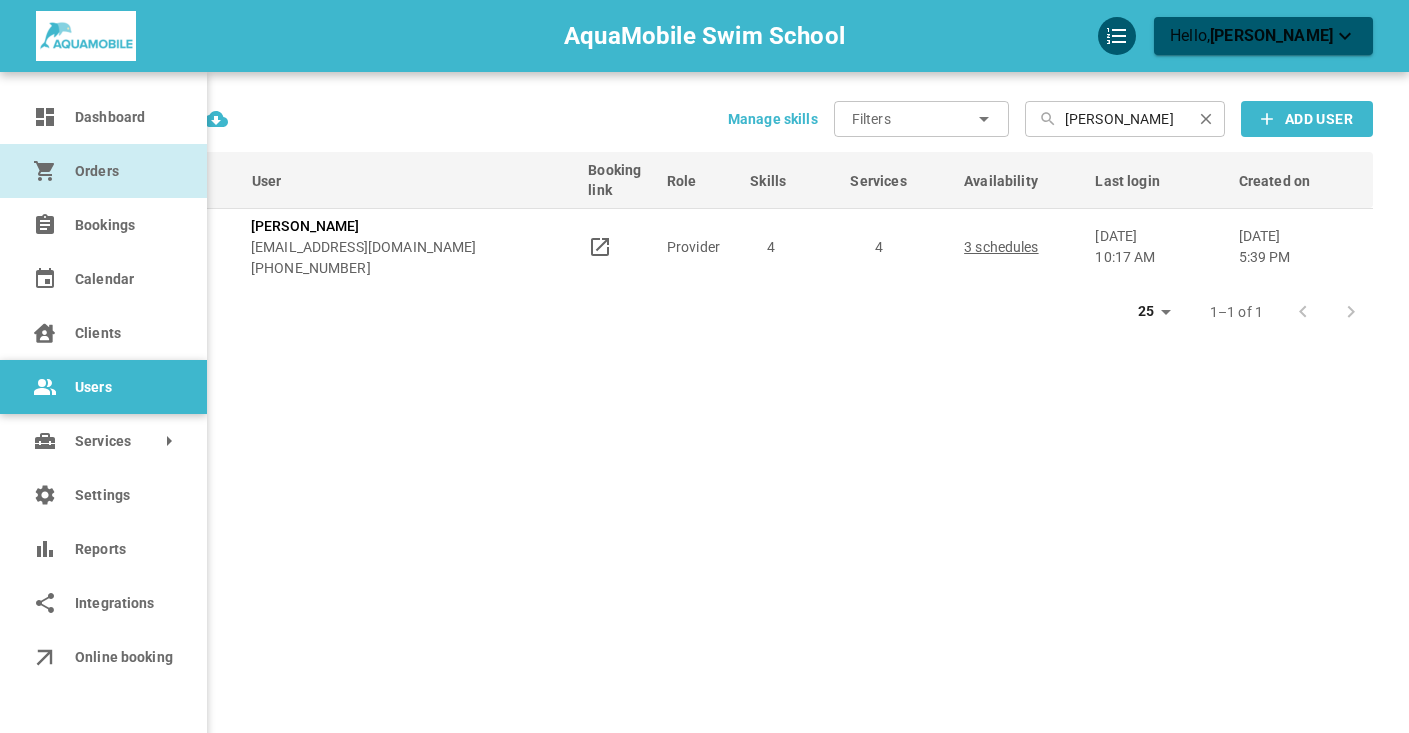 click on "Orders" at bounding box center [123, 171] 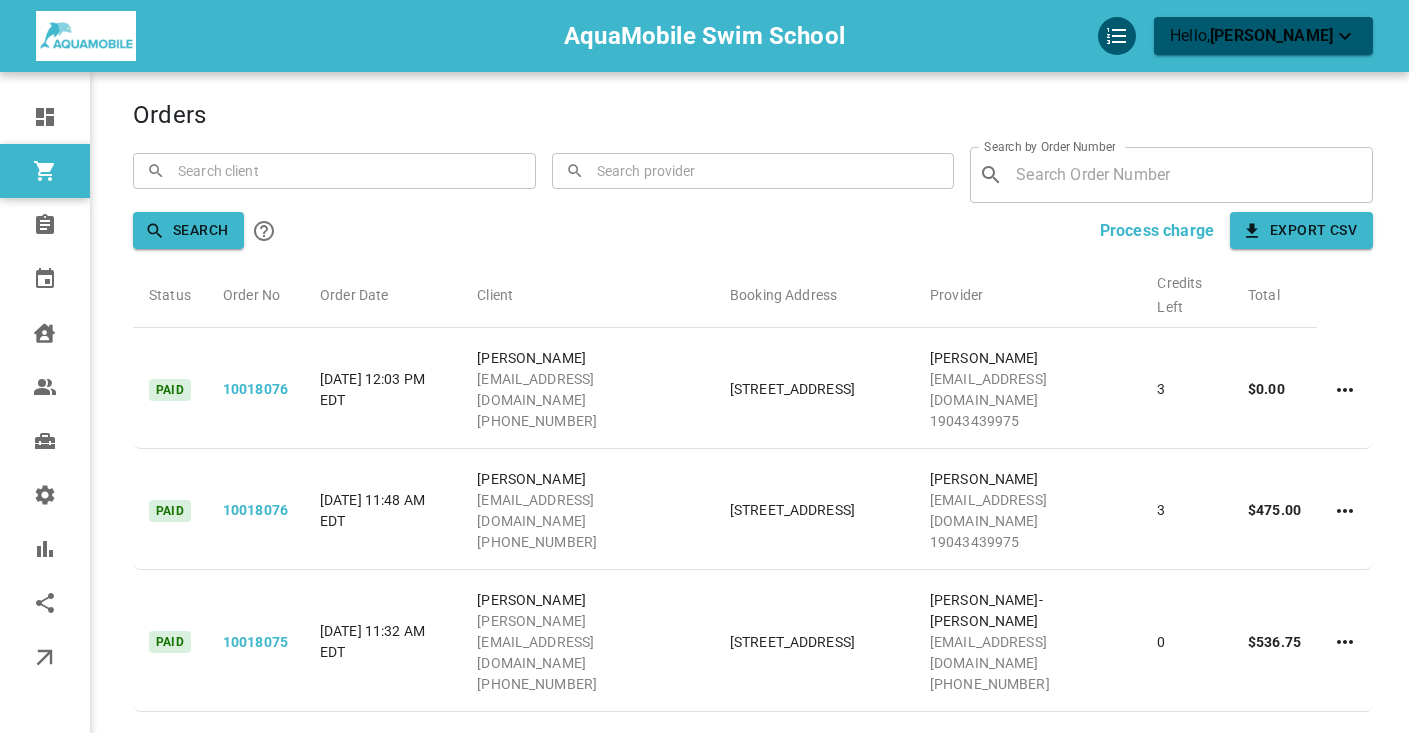 click at bounding box center (335, 170) 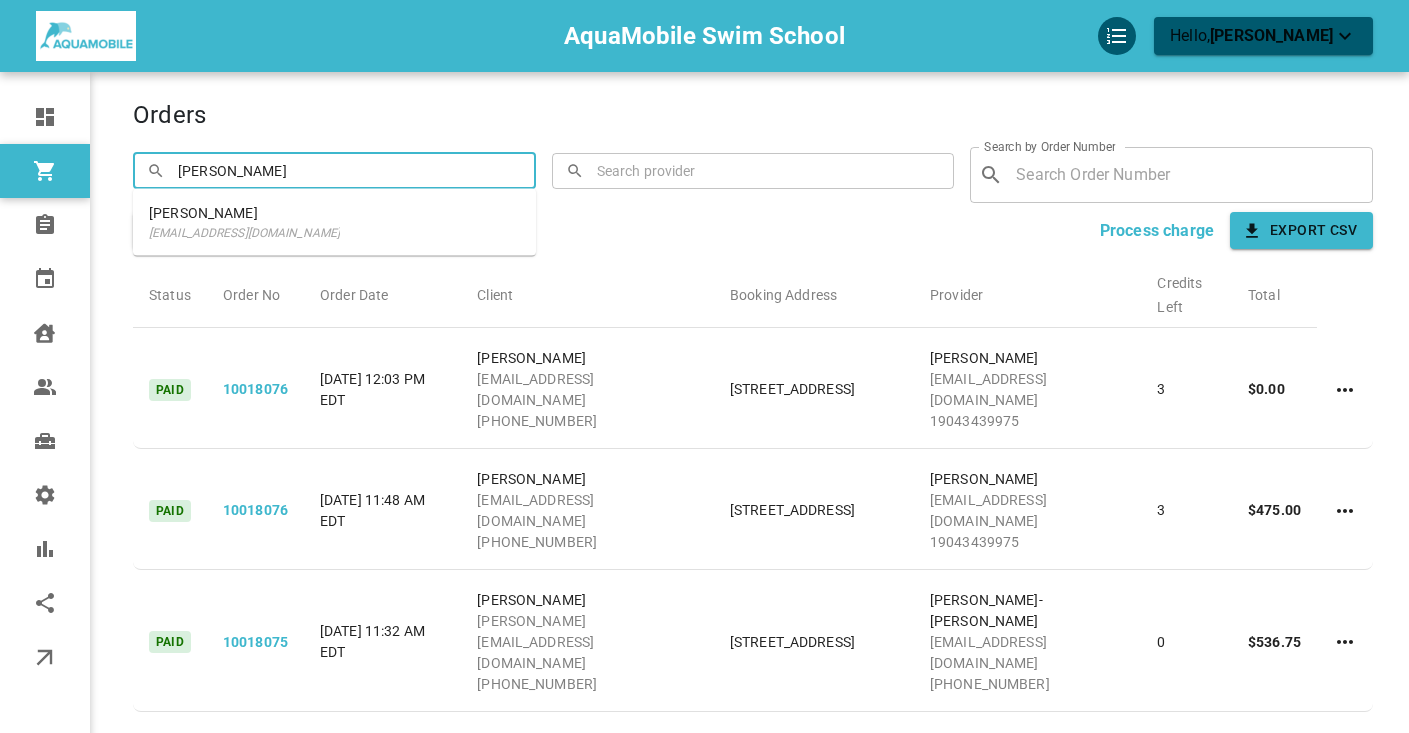 click on "Aram Sung aramsung@gmail.com" at bounding box center (334, 222) 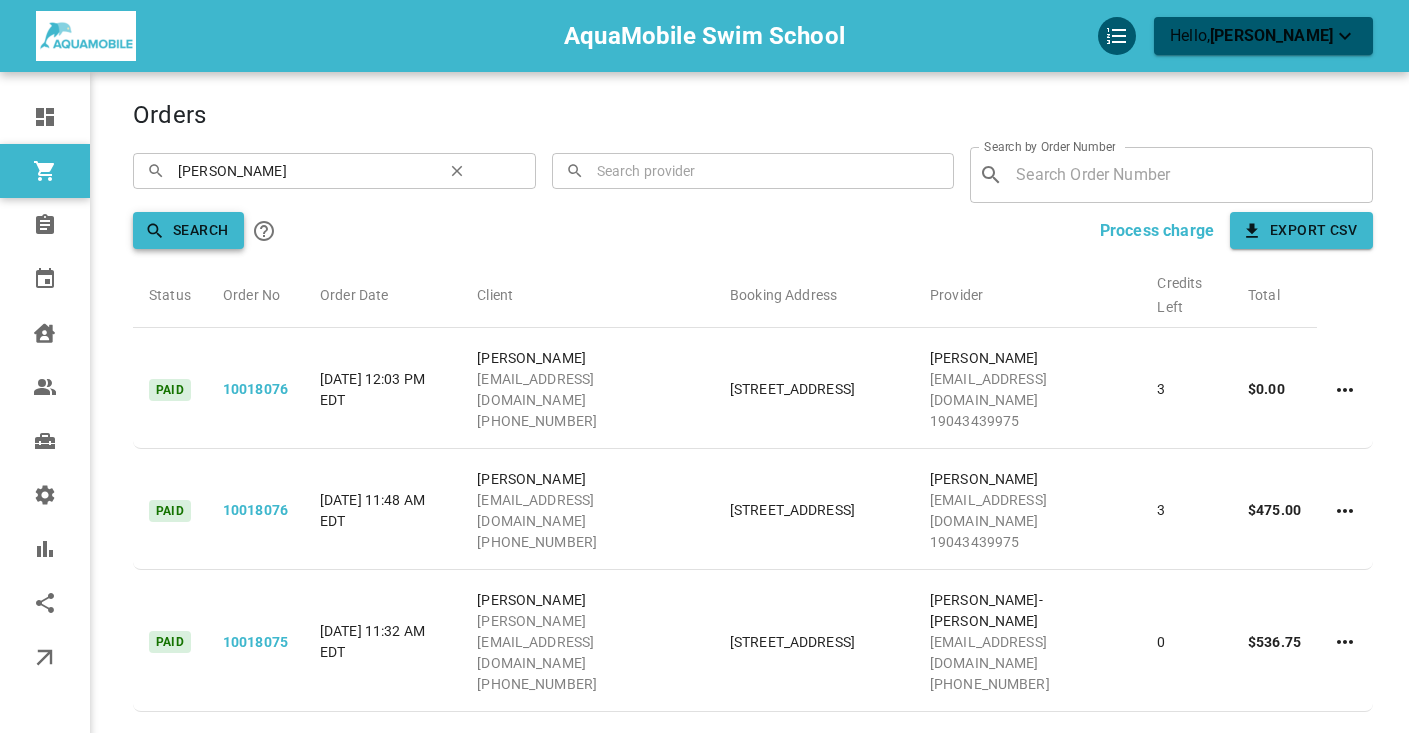 click on "Search" at bounding box center [188, 230] 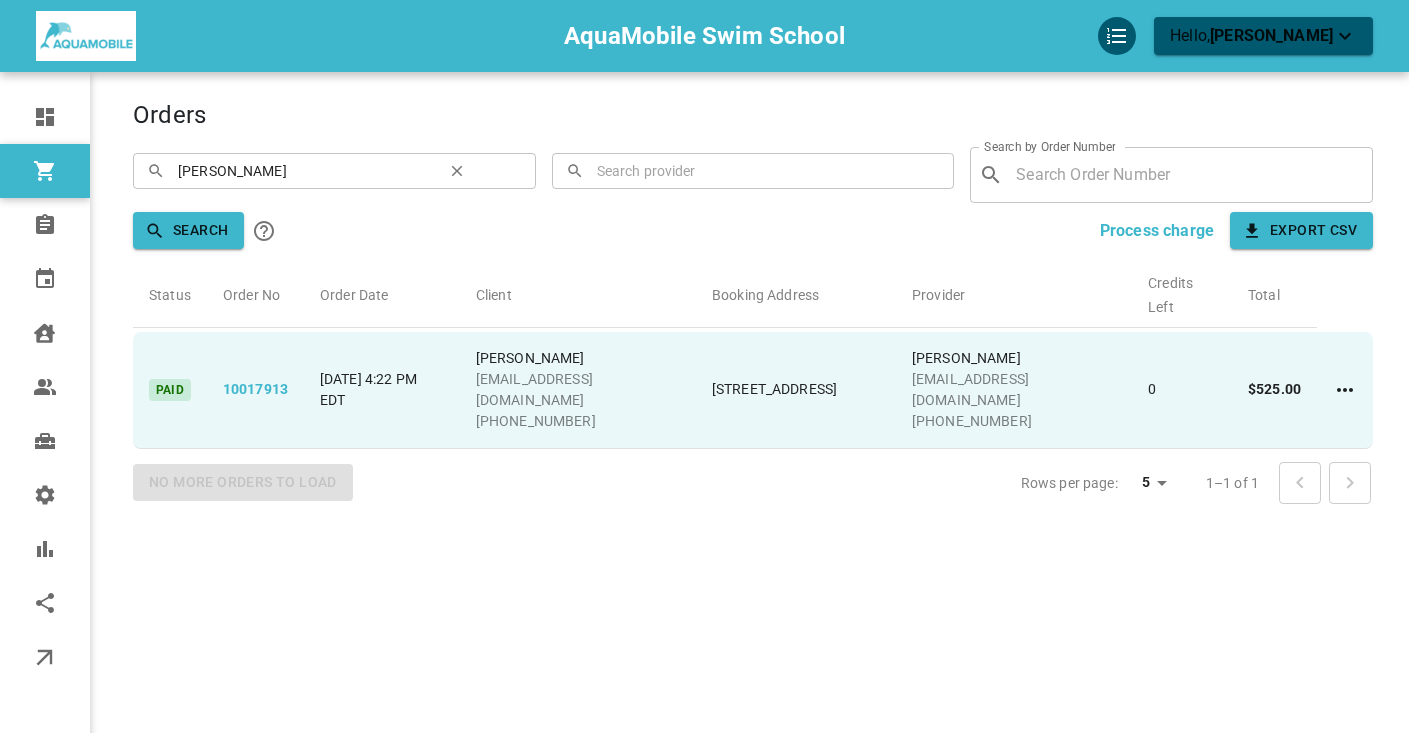drag, startPoint x: 742, startPoint y: 393, endPoint x: 670, endPoint y: 368, distance: 76.2168 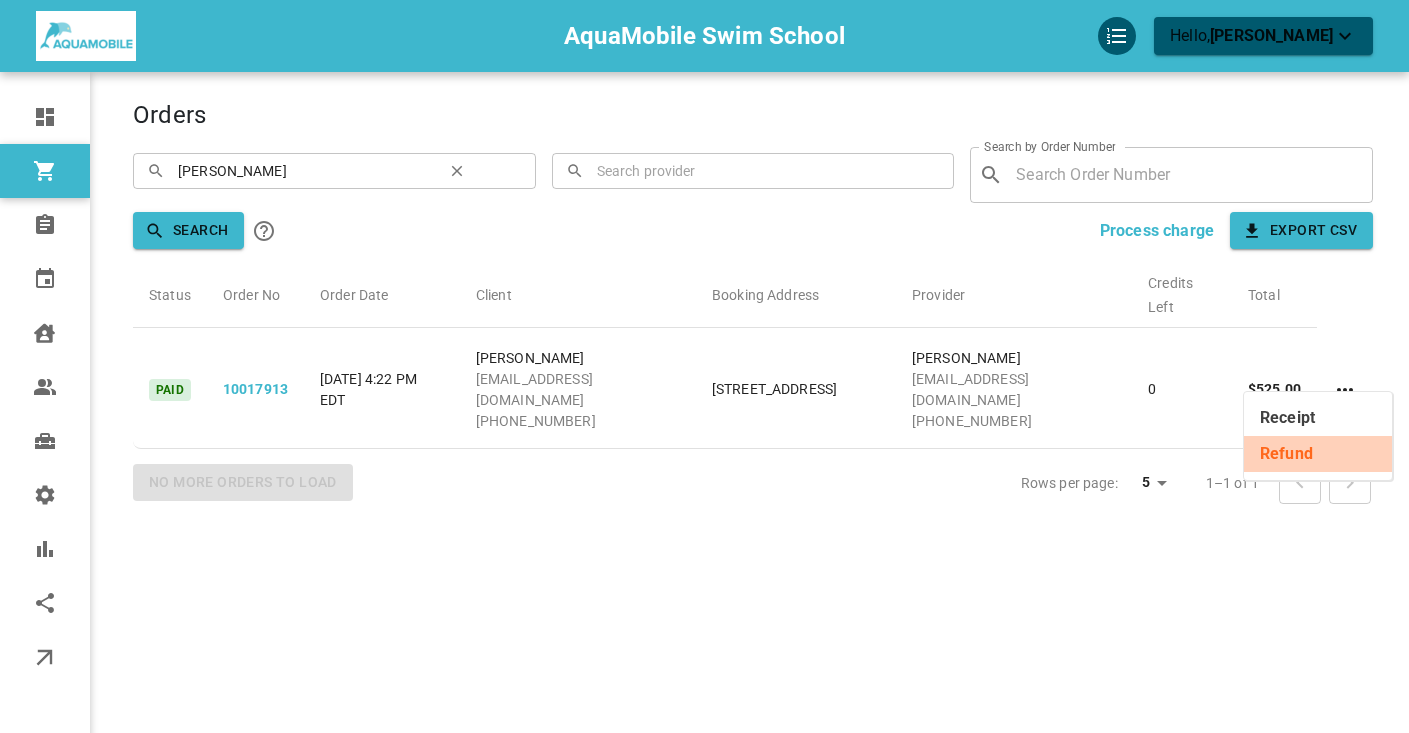 click on "Refund" at bounding box center [1318, 454] 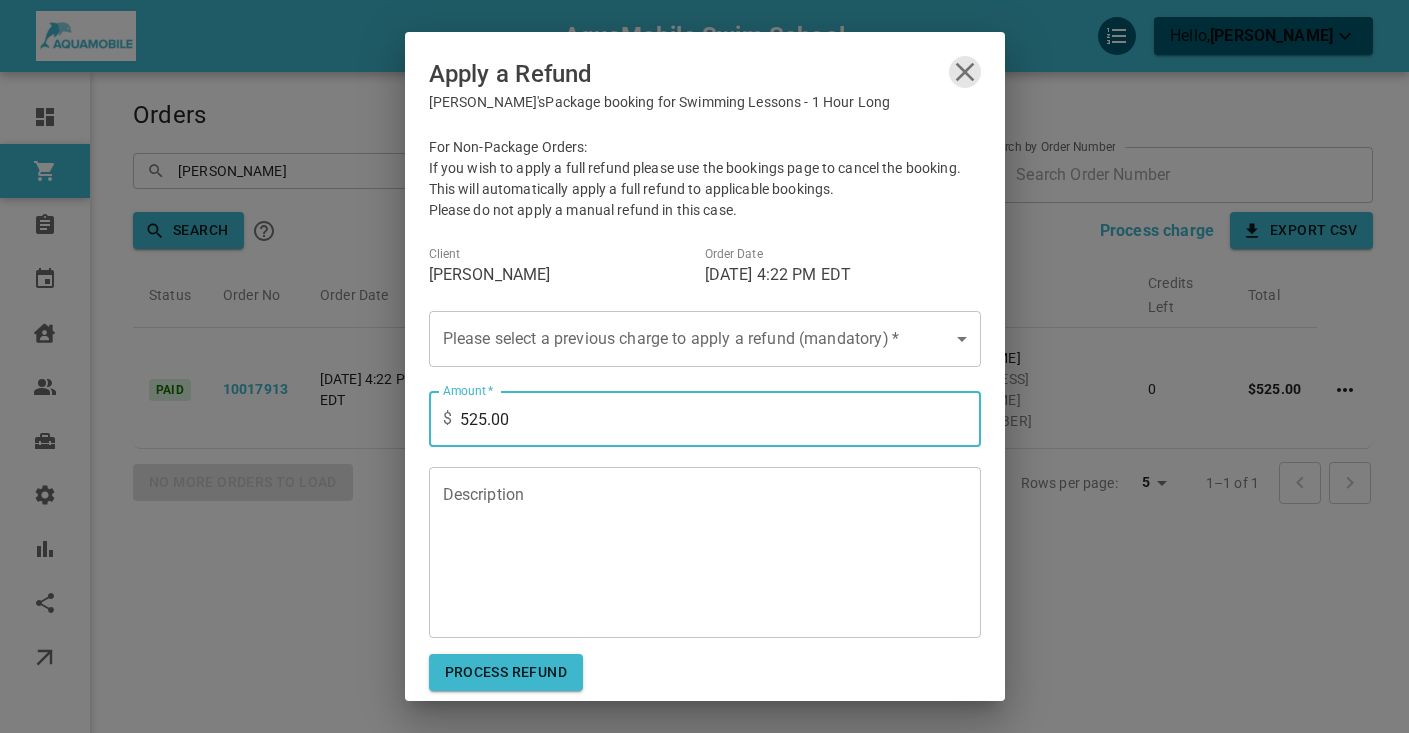 type on "525.00" 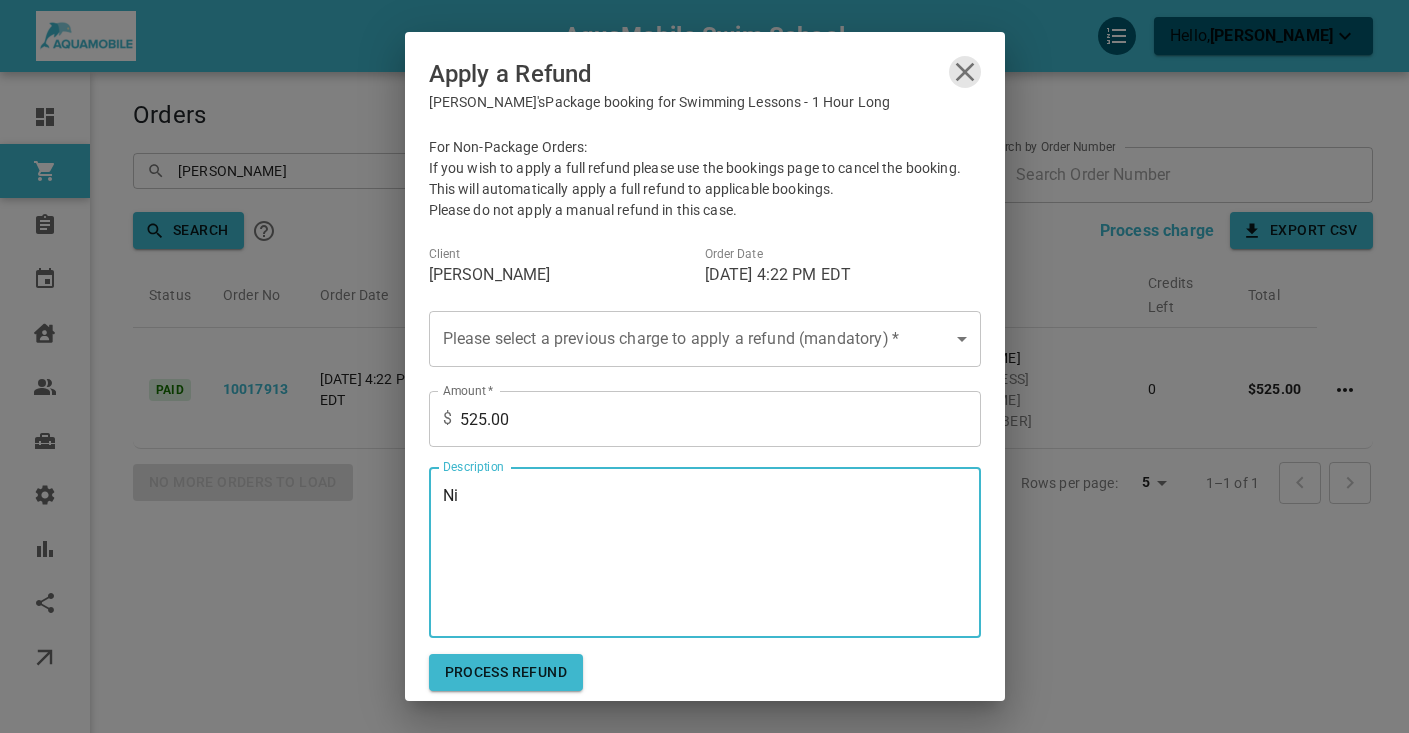 type on "N" 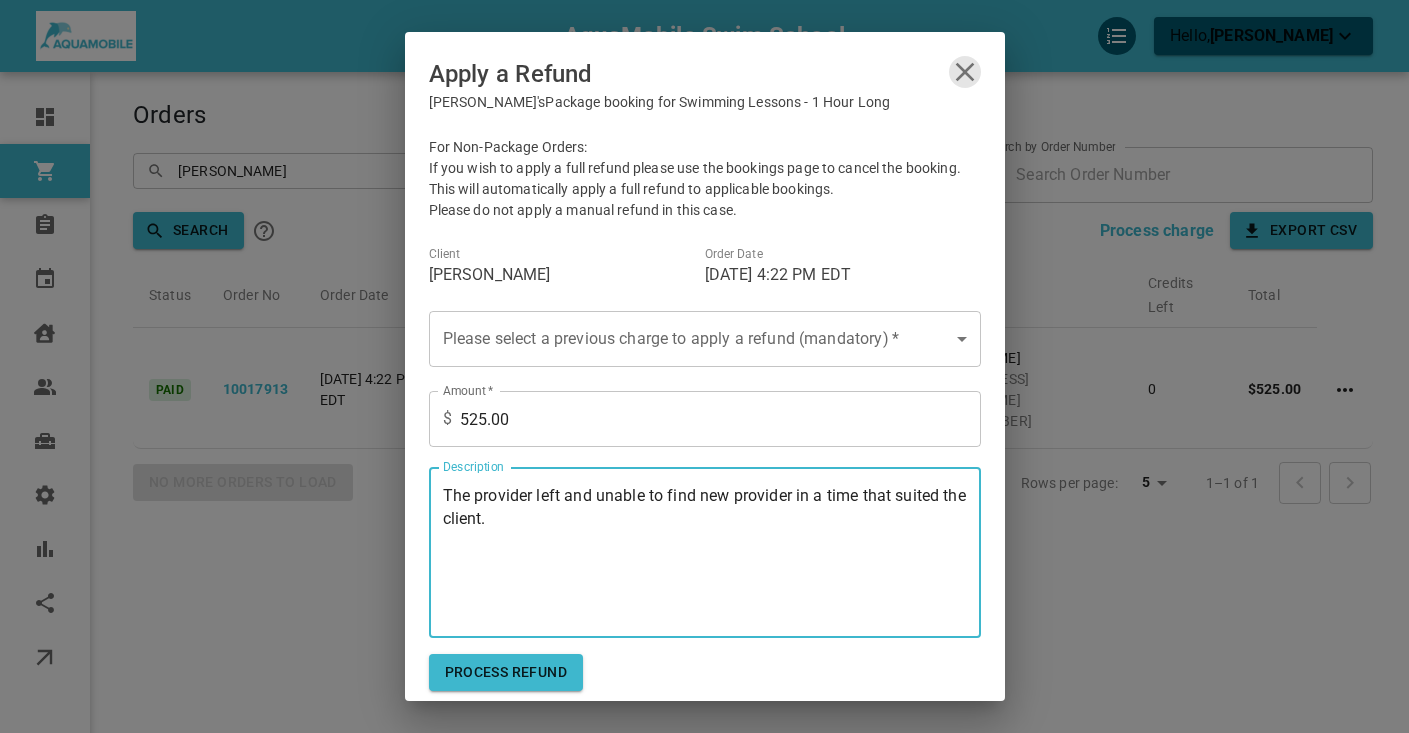 click on "The provider left and unable to find new provider in a time that suited the client." at bounding box center (705, 553) 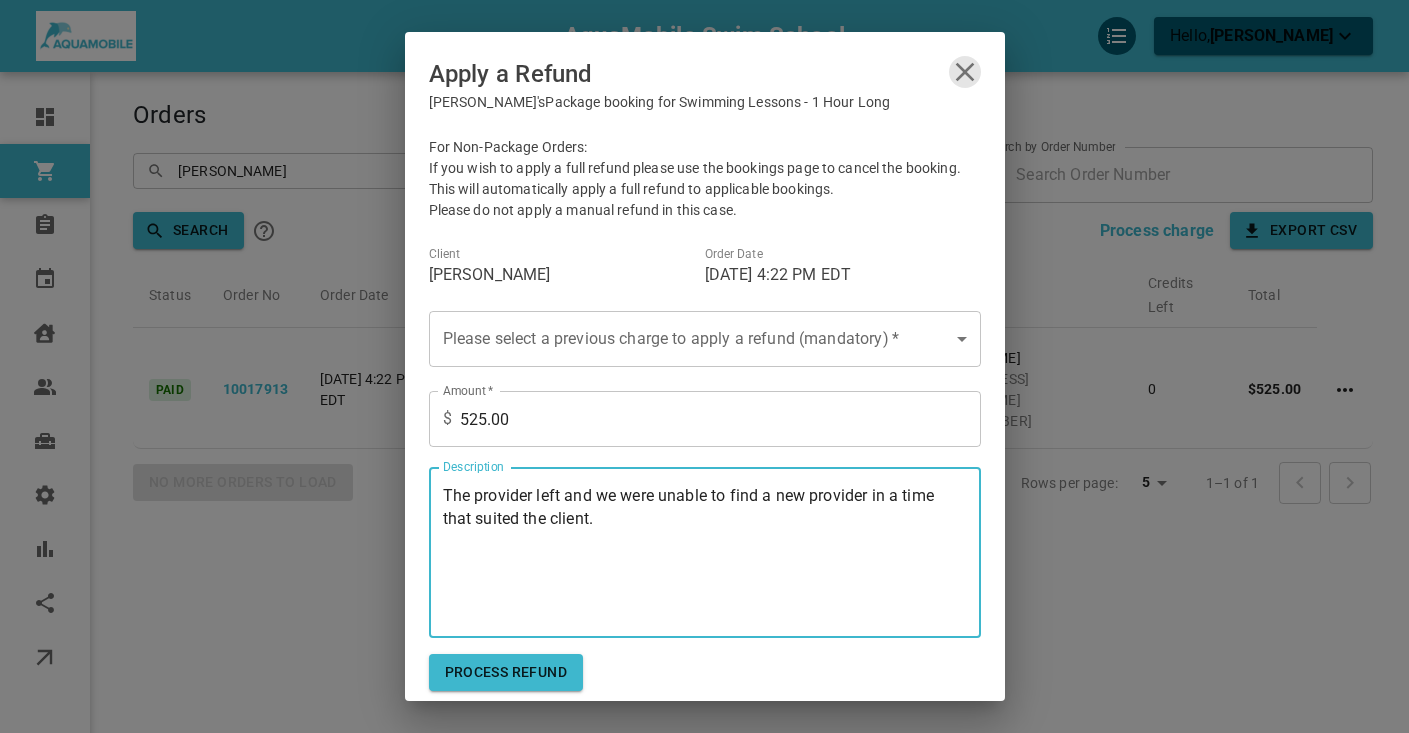 click on "The provider left and we were unable to find a new provider in a time that suited the client." at bounding box center [705, 553] 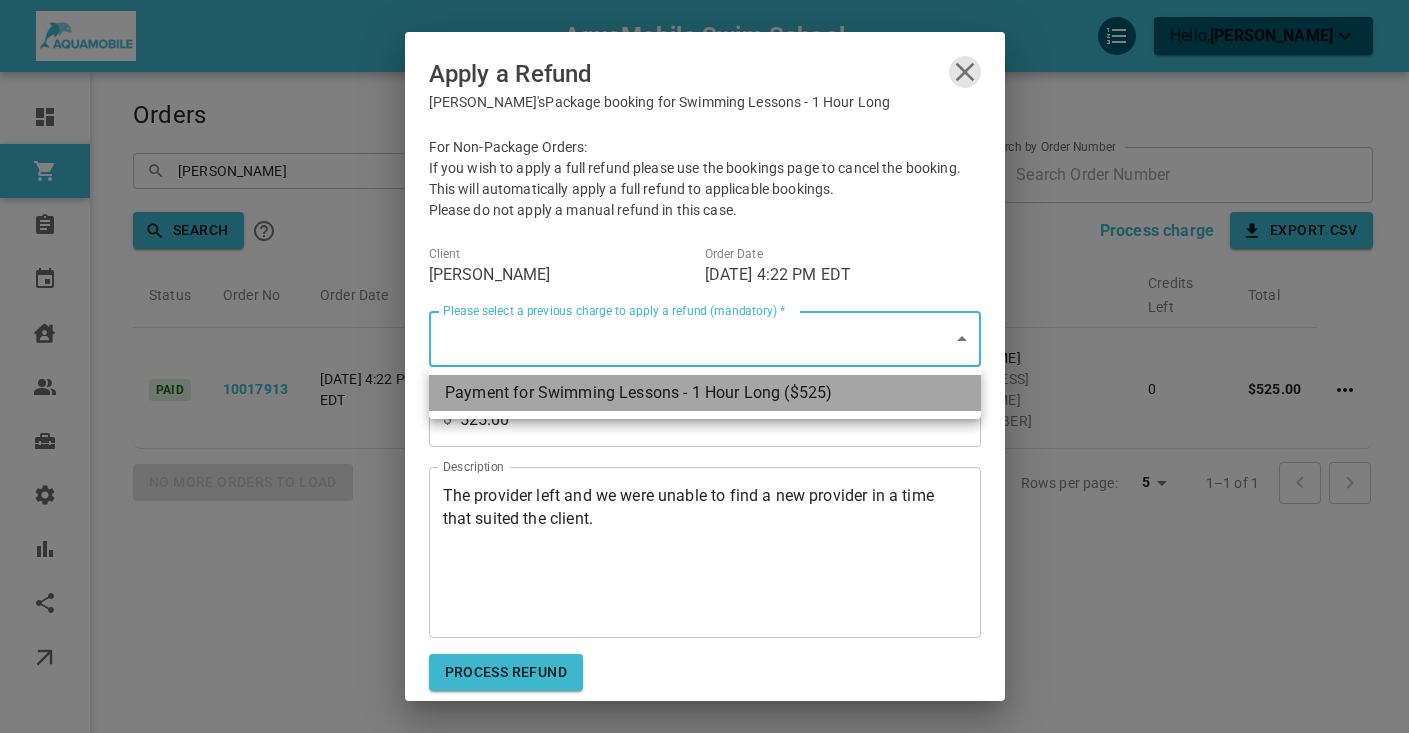 click on "Payment for Swimming Lessons - 1 Hour Long ($525)" at bounding box center (705, 393) 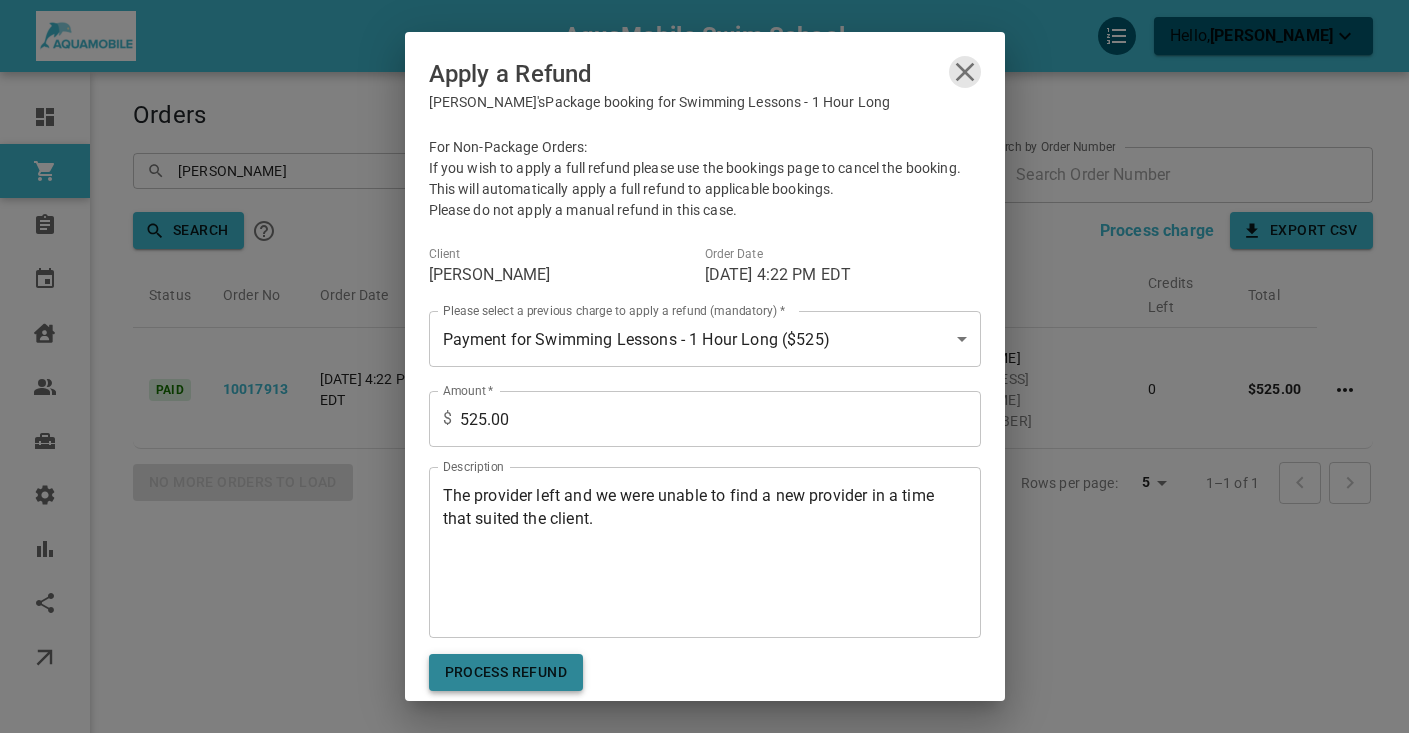 click on "Process Refund" at bounding box center (506, 672) 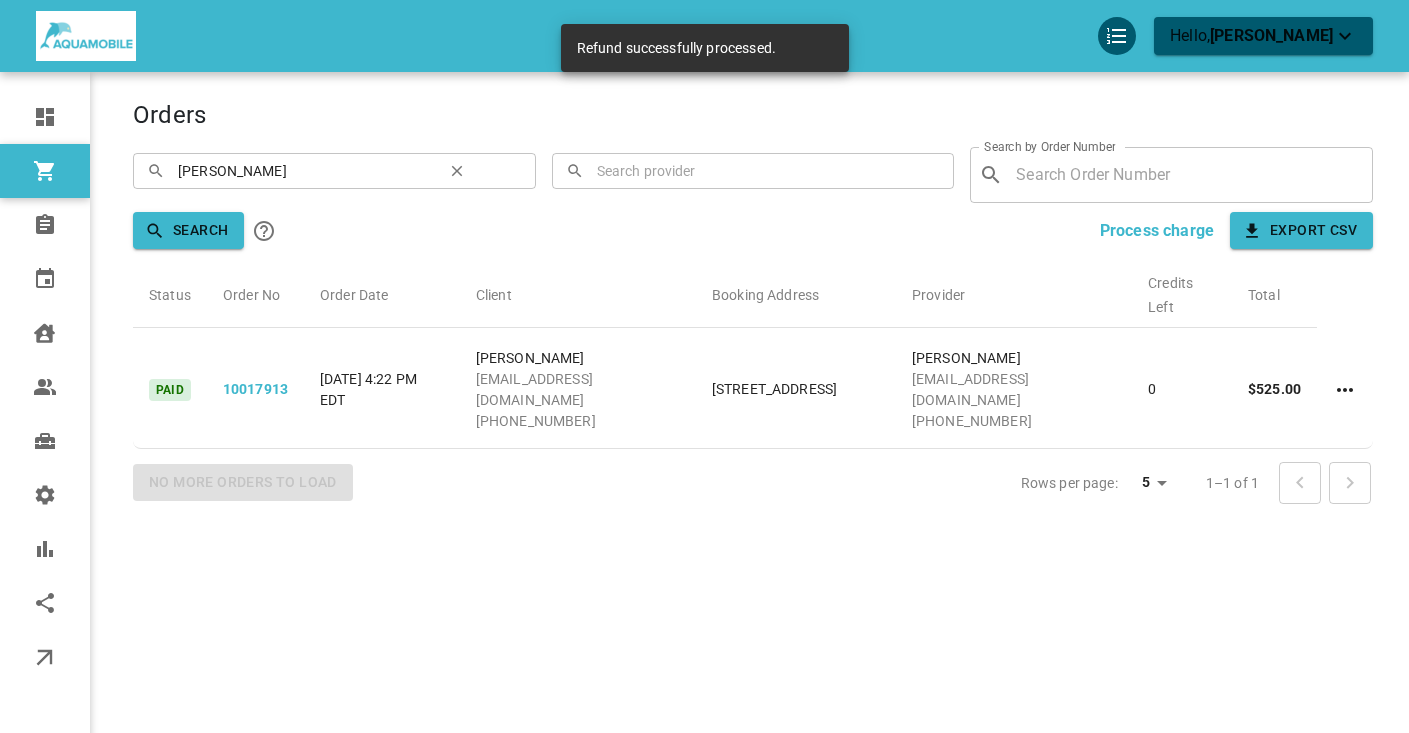 click at bounding box center [754, 170] 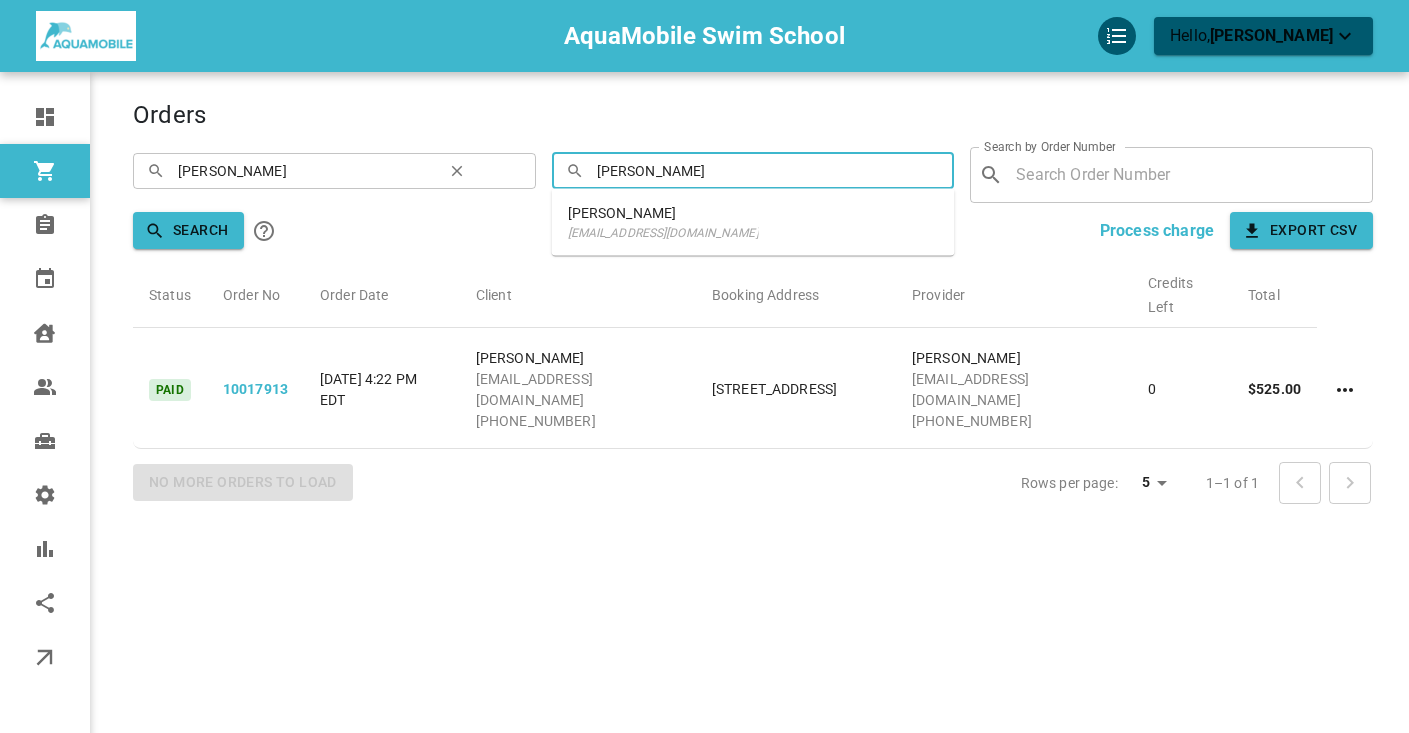 click on "Nickie Aravopoulos" at bounding box center [663, 213] 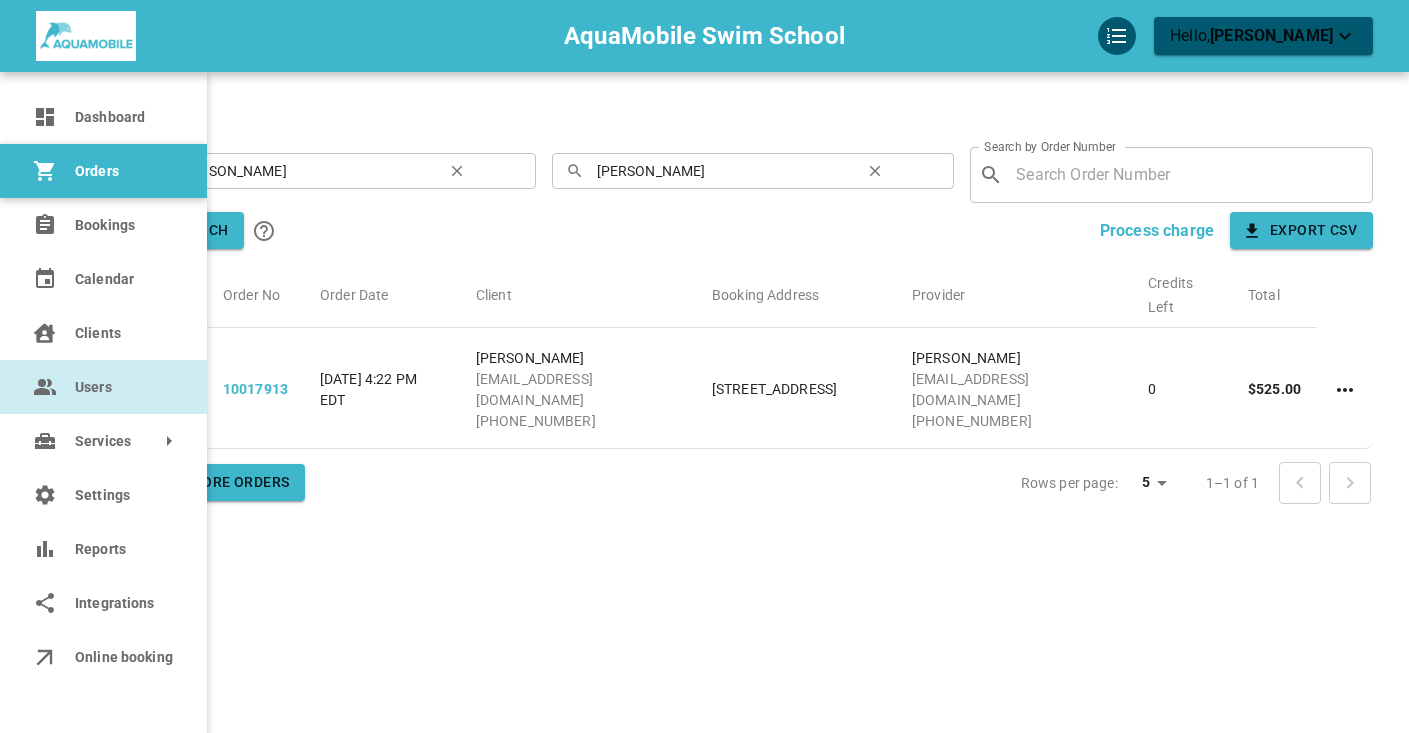click on "Users" at bounding box center (123, 387) 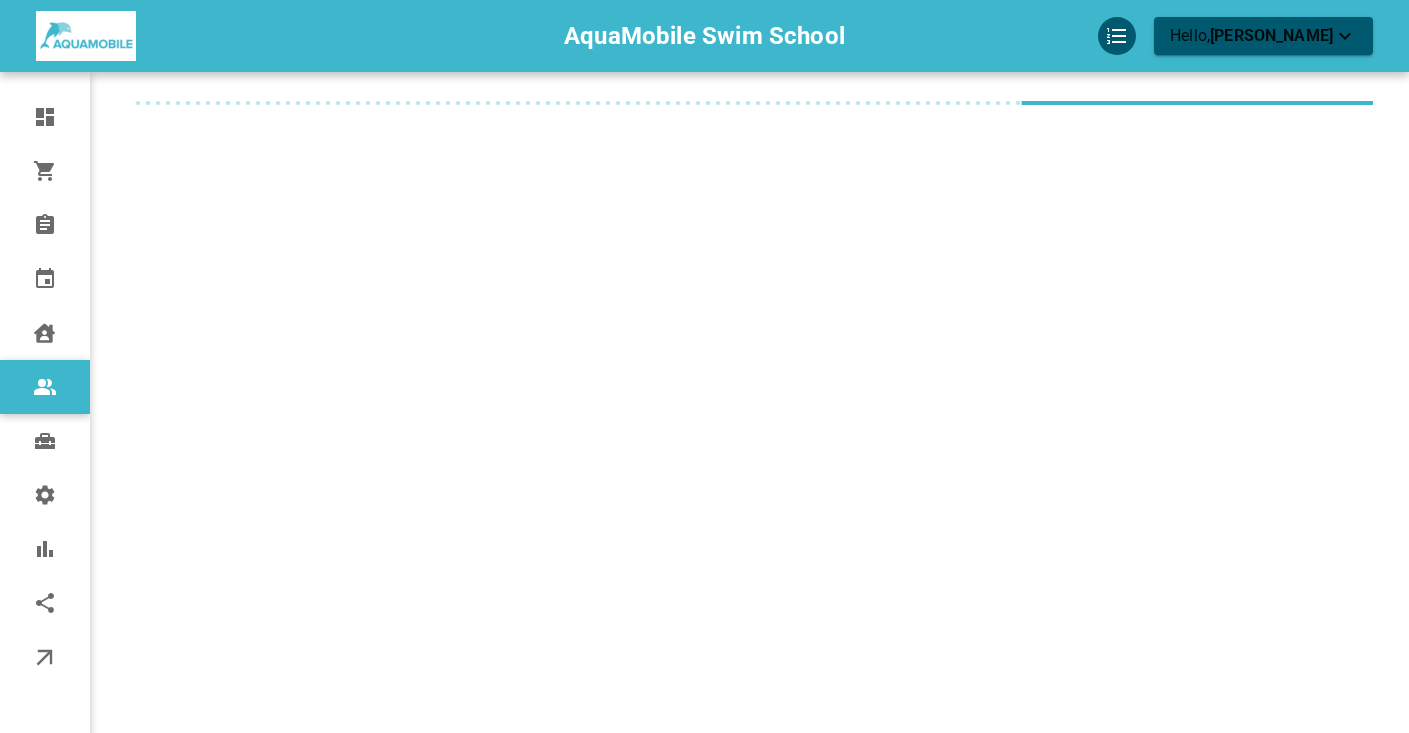 scroll, scrollTop: 6, scrollLeft: 0, axis: vertical 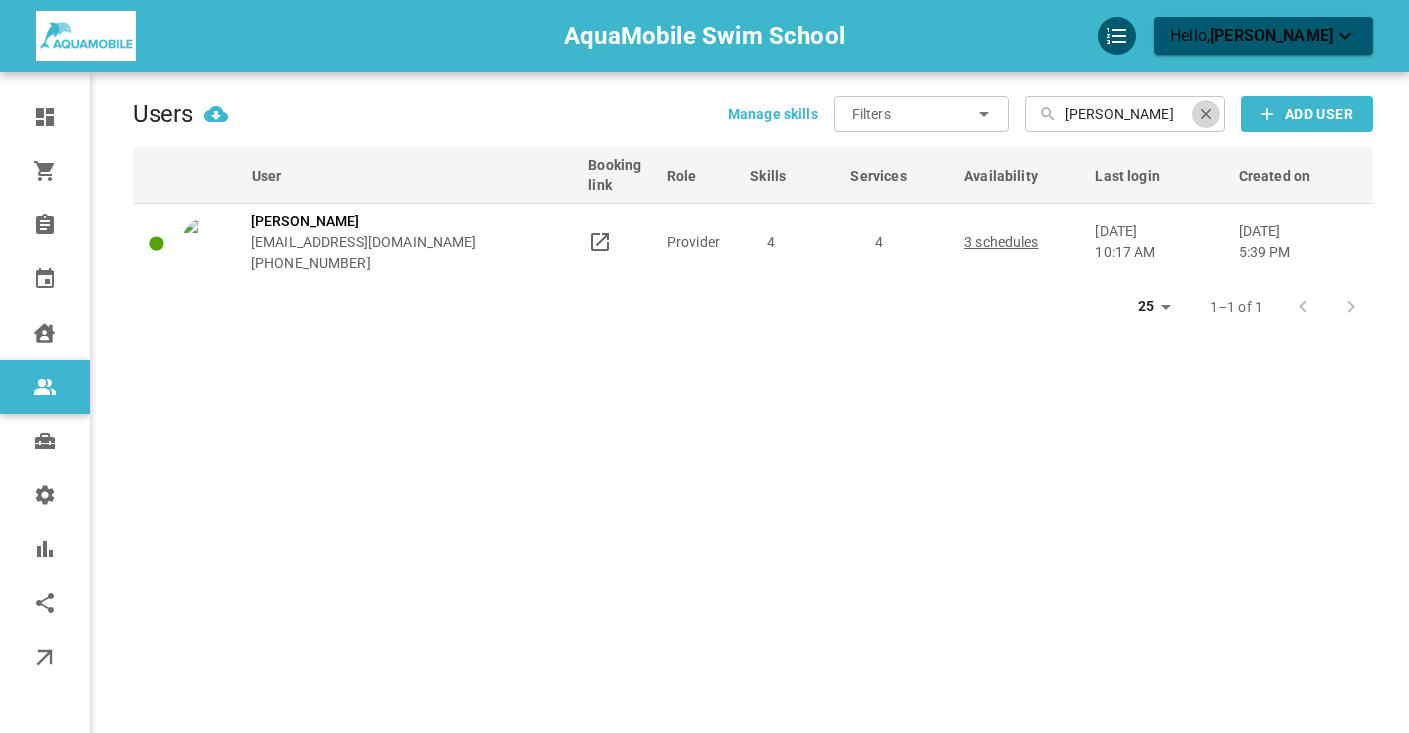 click 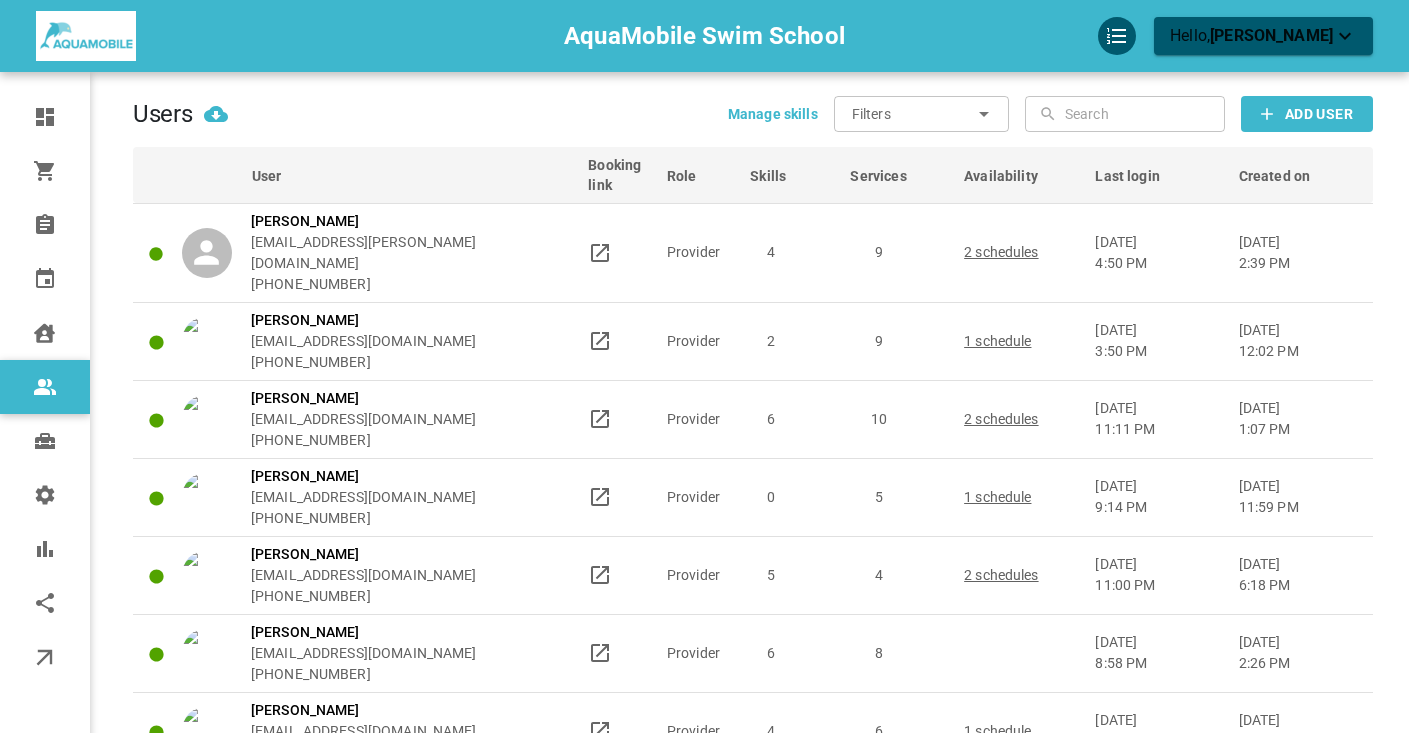 click at bounding box center (1142, 114) 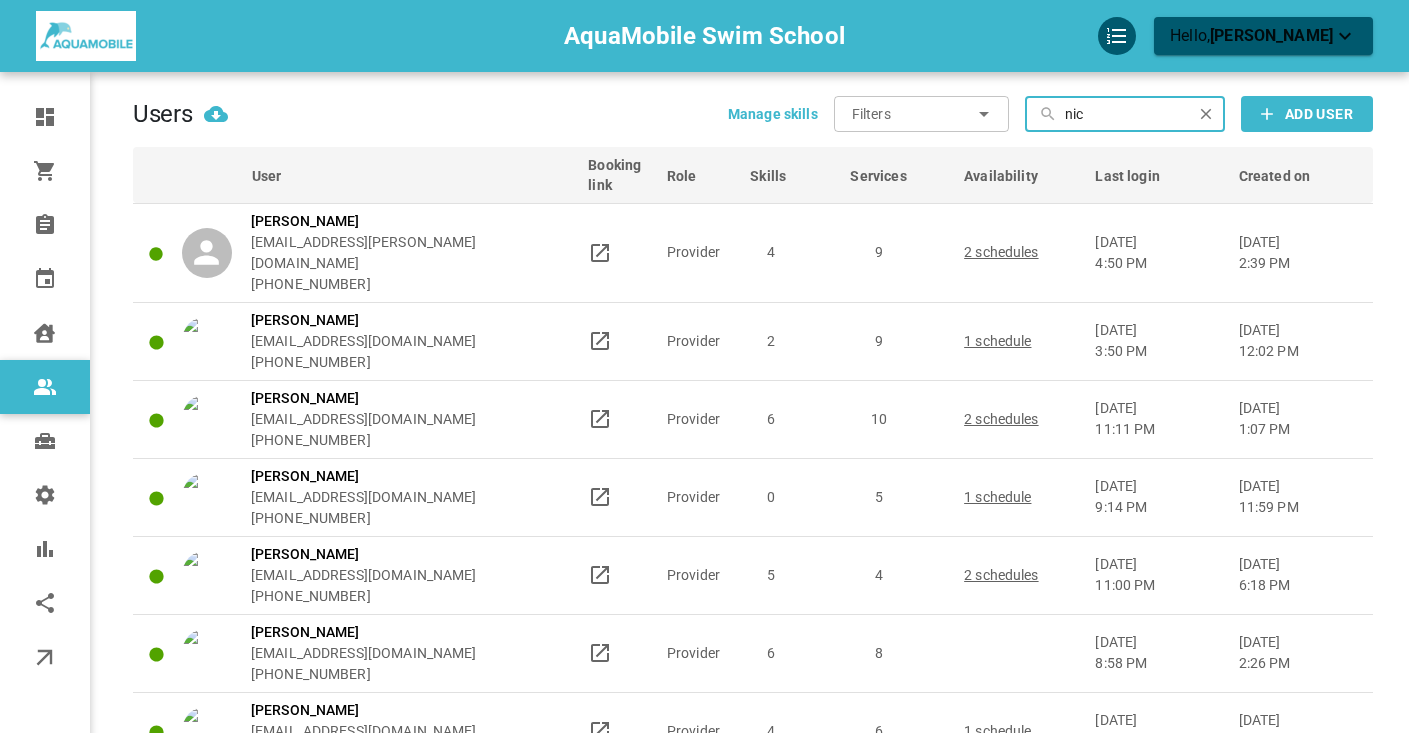 type on "nick" 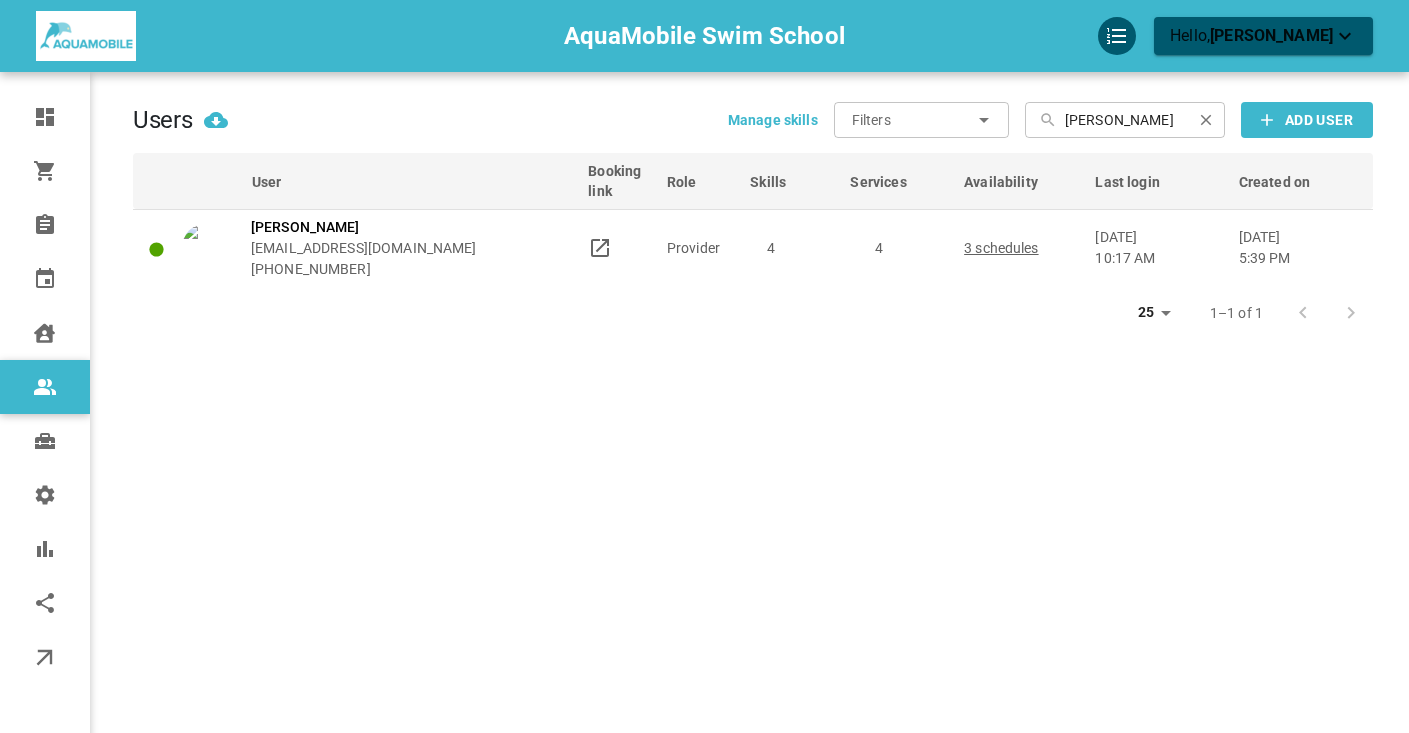 scroll, scrollTop: 4, scrollLeft: 0, axis: vertical 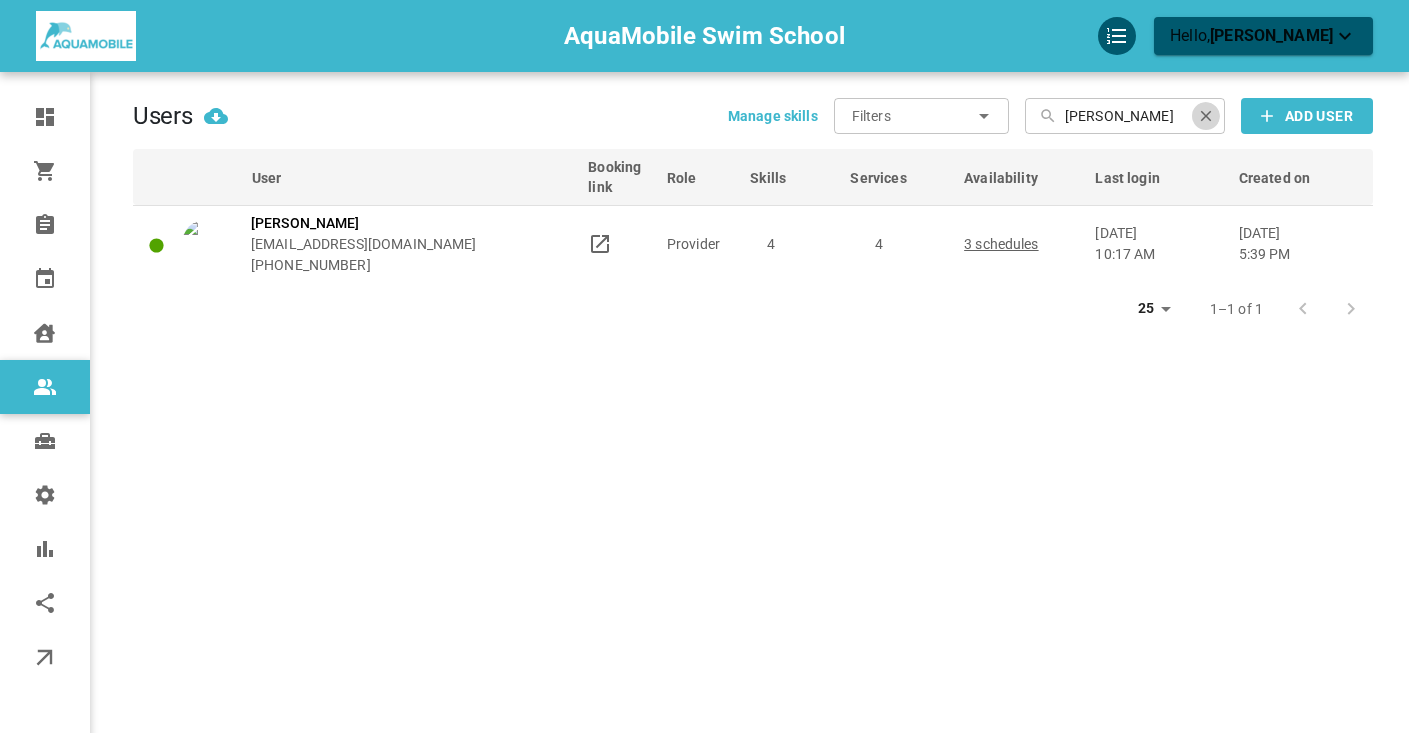click 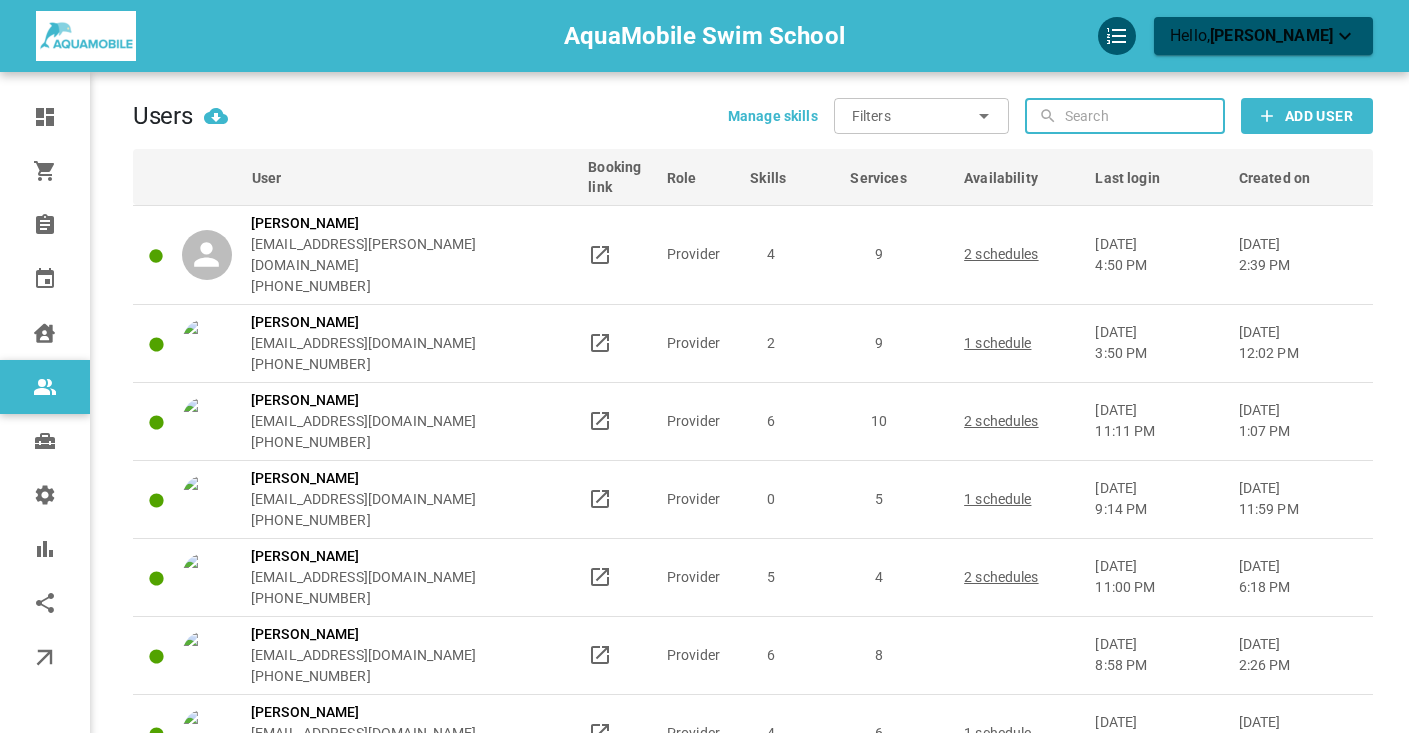 click at bounding box center [1142, 116] 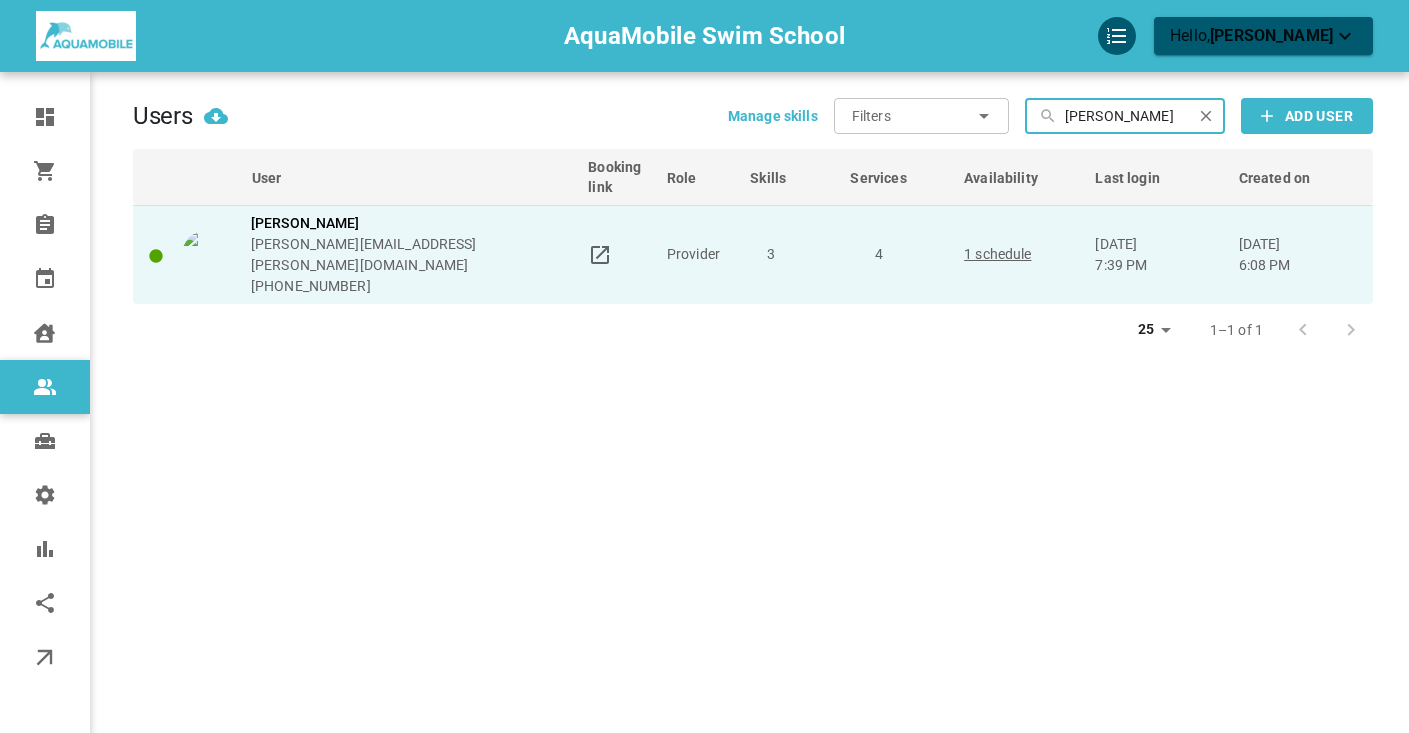 type on "[PERSON_NAME]" 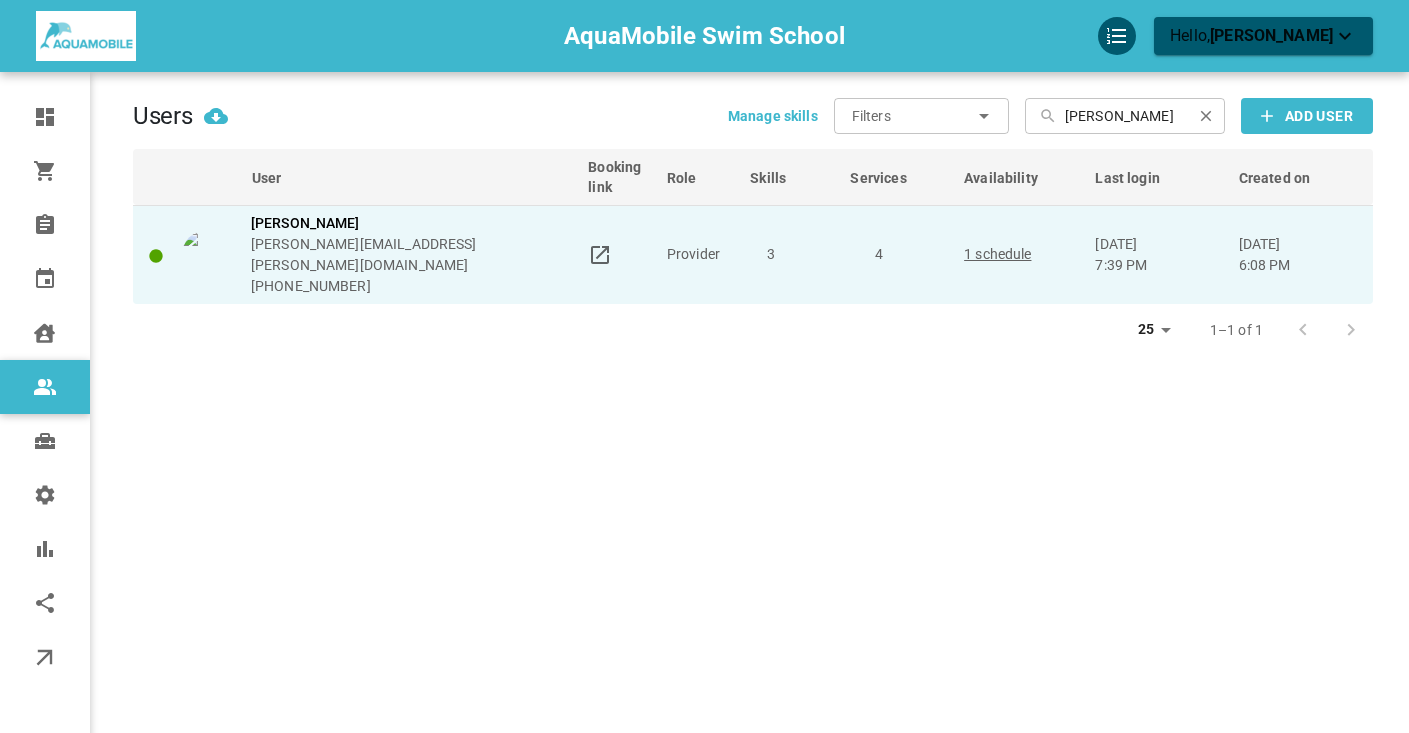 click on "[PERSON_NAME][EMAIL_ADDRESS][PERSON_NAME][DOMAIN_NAME]" at bounding box center [410, 255] 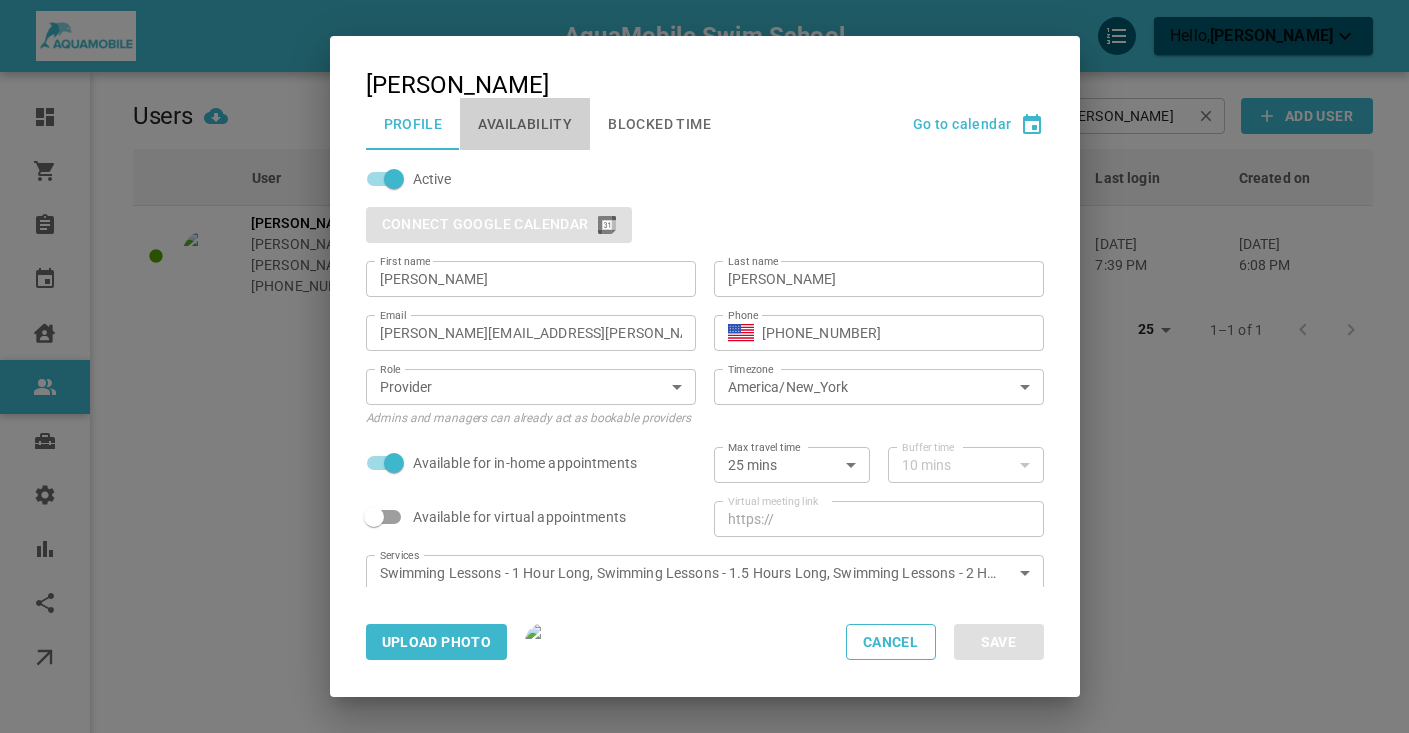 click on "Availability" at bounding box center (525, 124) 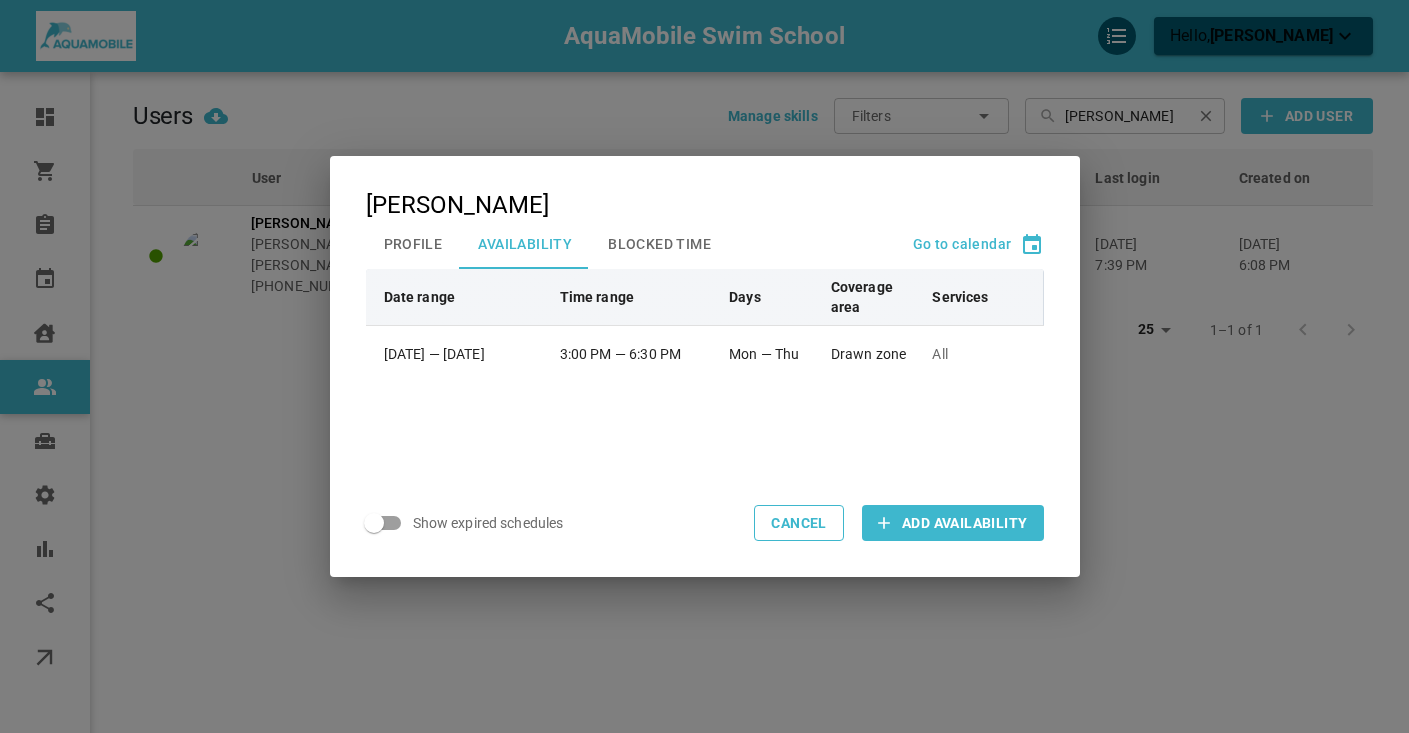 click on "Profile" at bounding box center (413, 244) 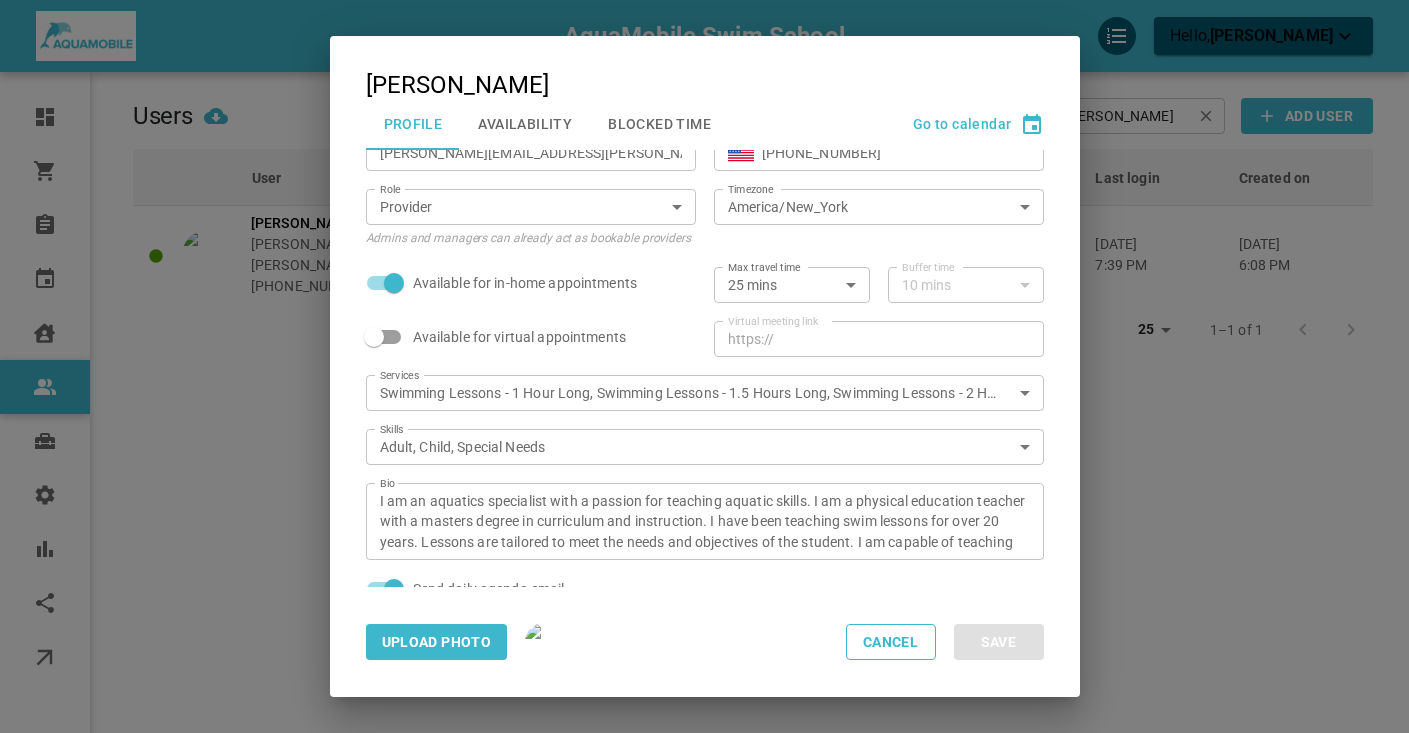 scroll, scrollTop: 178, scrollLeft: 0, axis: vertical 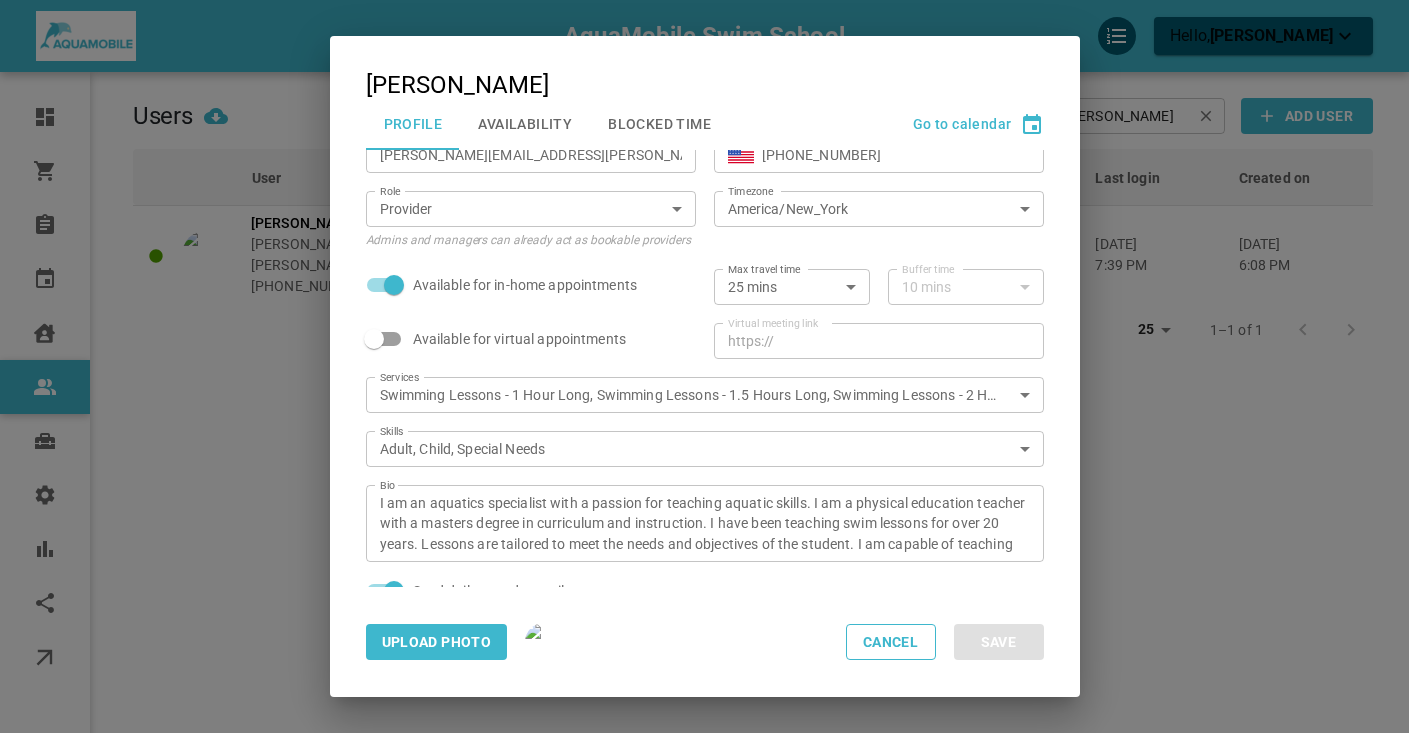 click on "AquaMobile Swim School Hello,  [PERSON_NAME] Dashboard Orders Bookings Calendar Clients Users Services Settings Reports Integrations Online booking Users  Manage skills Filters ​ ​ ​ [PERSON_NAME] ​   Add User User Booking link Role Skills Services Availability Last login Created on [PERSON_NAME] [PERSON_NAME][EMAIL_ADDRESS][PERSON_NAME][DOMAIN_NAME] [PHONE_NUMBER] Provider 3 4 1 schedule [DATE] 7:39 pm [DATE] 6:08 pm 25 25 1–1 of 1 Profile My account [PERSON_NAME] Profile Availability Blocked Time Go to calendar Active Connect Google Calendar First name [PERSON_NAME] First name Last name [PERSON_NAME] Last name Email [PERSON_NAME][EMAIL_ADDRESS][PERSON_NAME][DOMAIN_NAME] Email Phone ​ [PHONE_NUMBER] Phone Role Provider PROVIDER Role Admins and managers can already act as bookable providers Timezone [GEOGRAPHIC_DATA]/New_York Timezone Available for in-home appointments Max travel time 25 mins 25 Max travel time Buffer time 10 mins 10 Buffer time Available for virtual appointments Virtual meeting link ​ https:// Virtual meeting link Services Services Skills Skills" at bounding box center [704, 424] 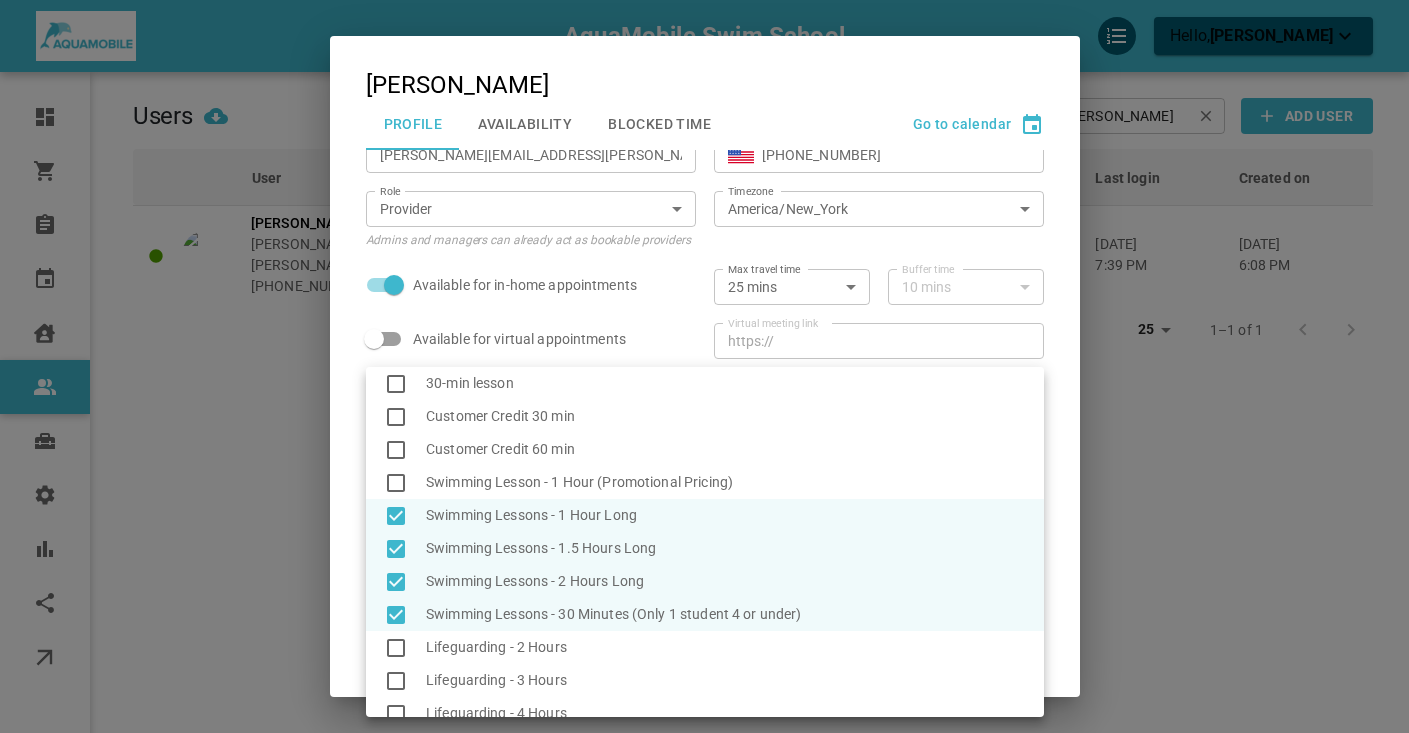 click at bounding box center (704, 366) 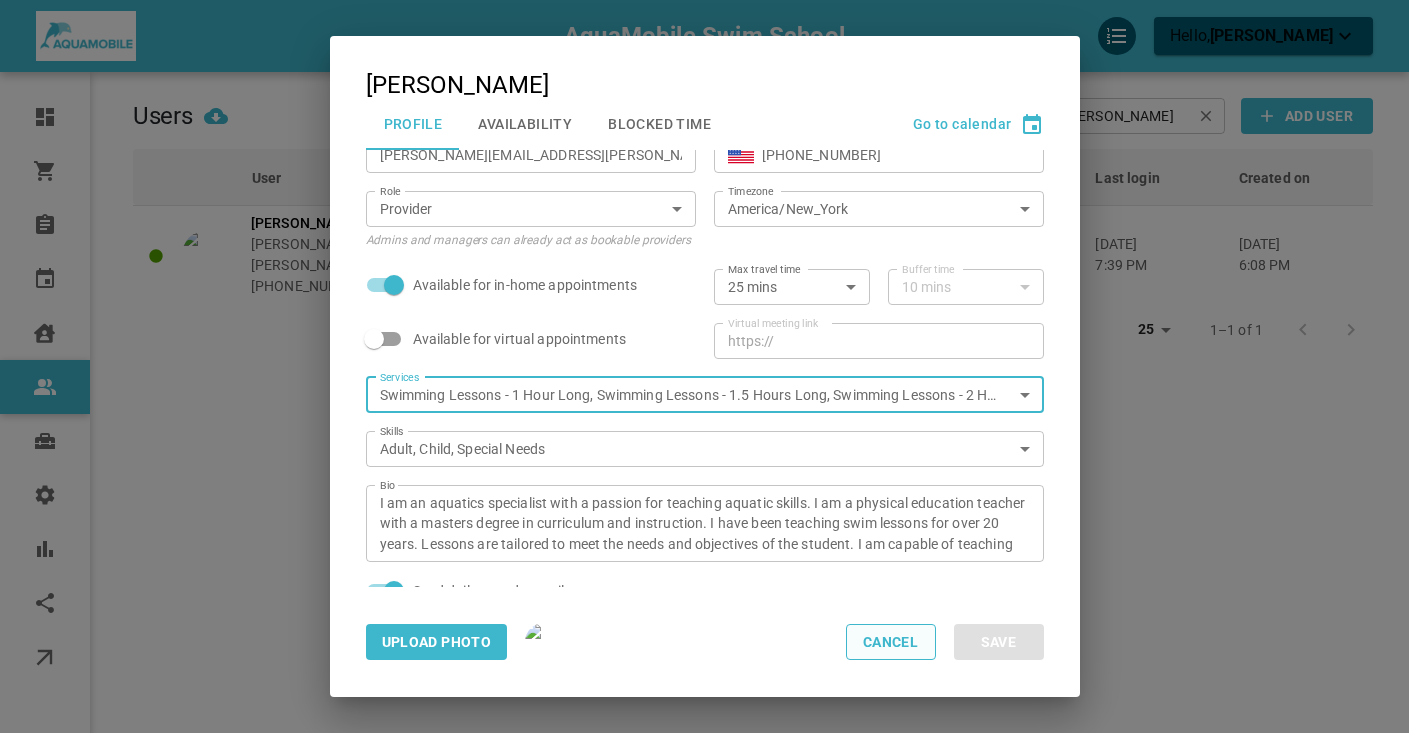 click on "Cancel" at bounding box center (891, 642) 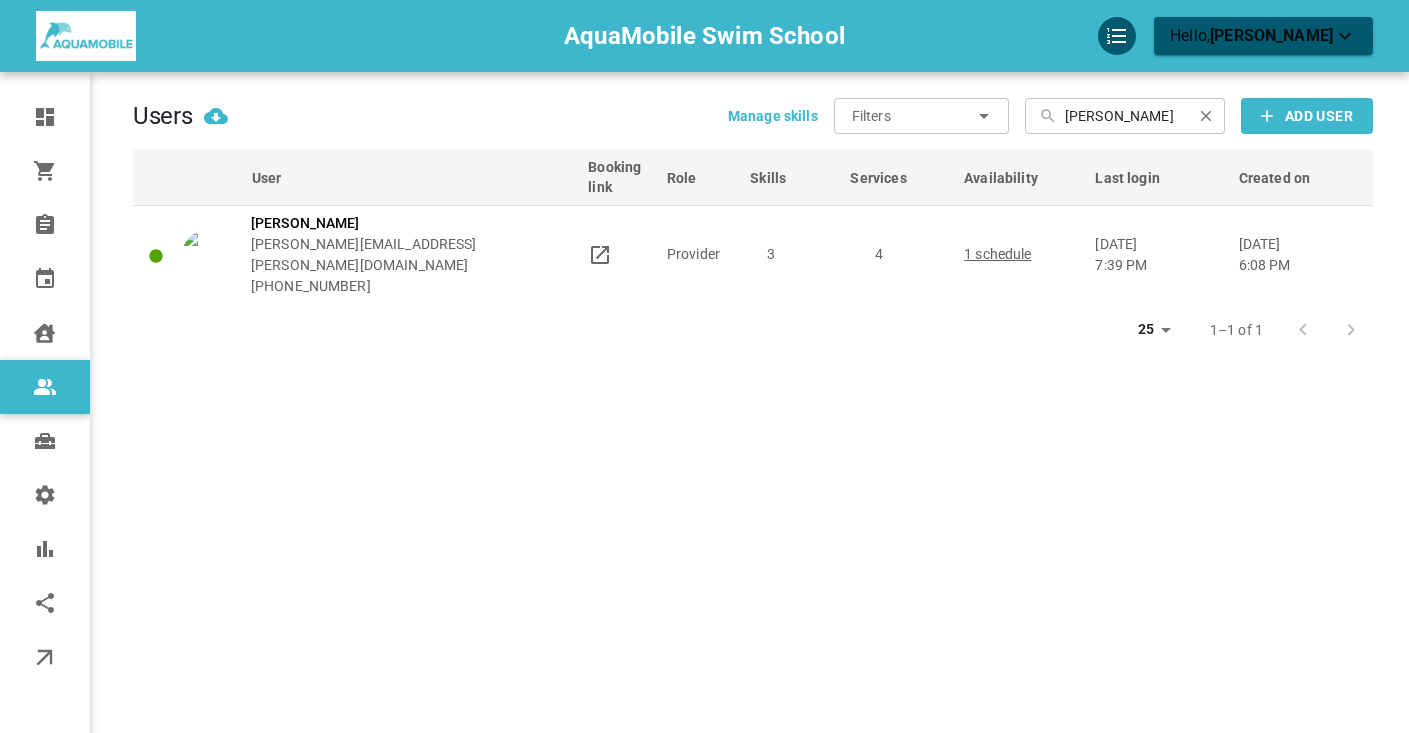 click 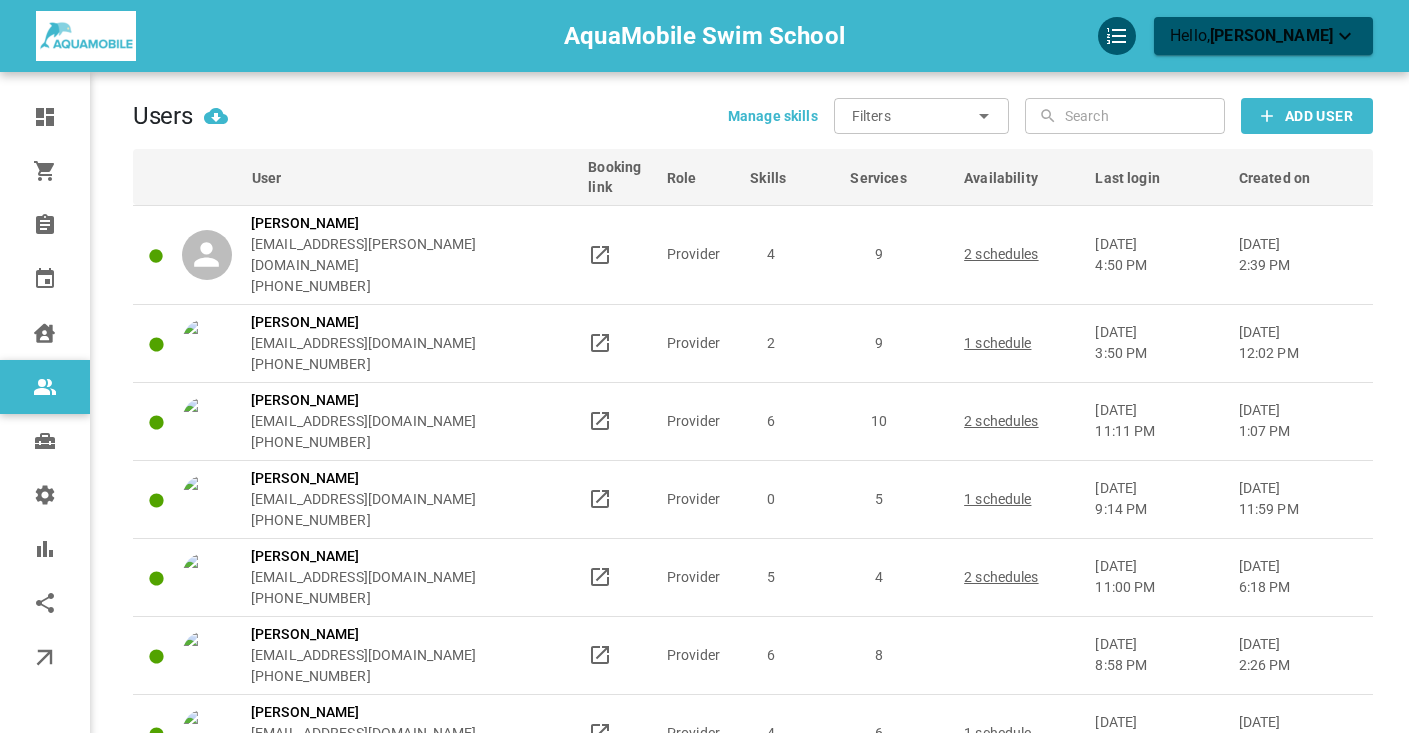 click at bounding box center [1142, 116] 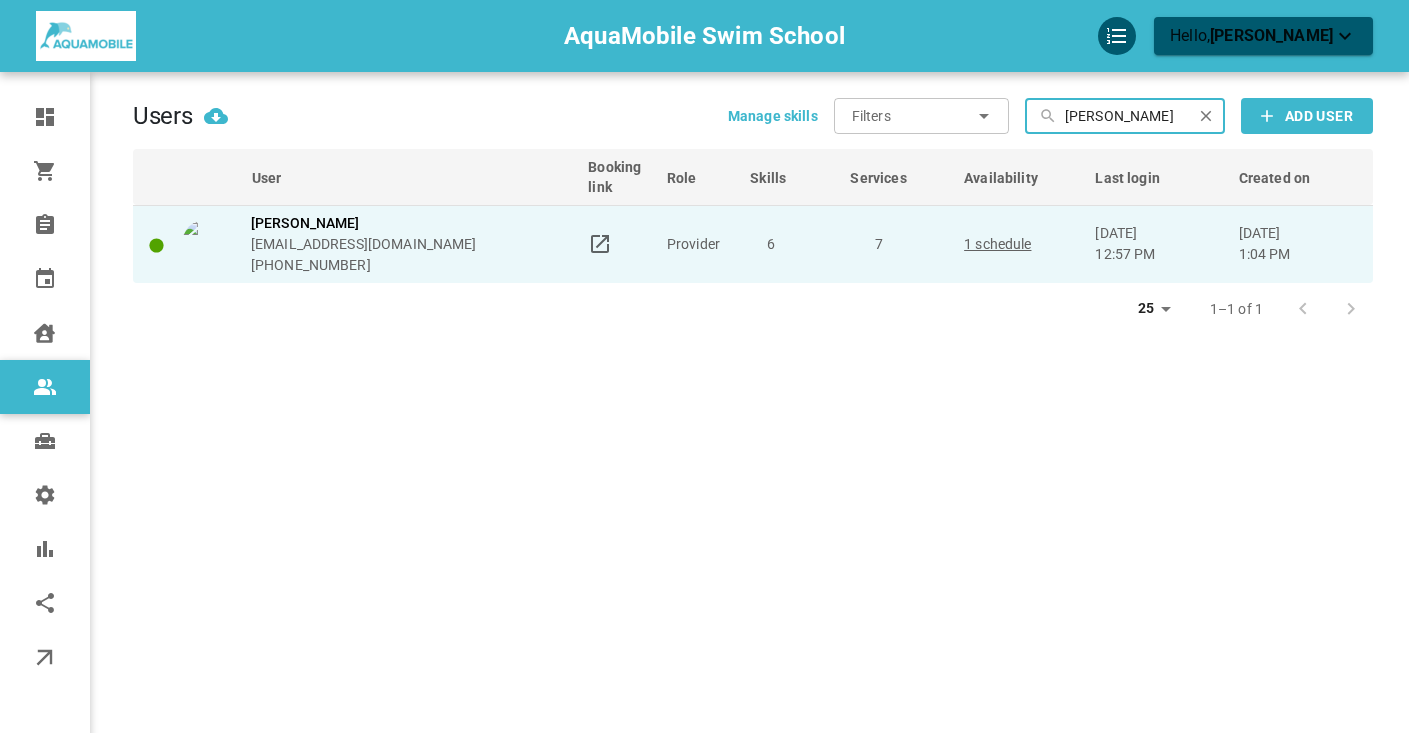 type on "[PERSON_NAME]" 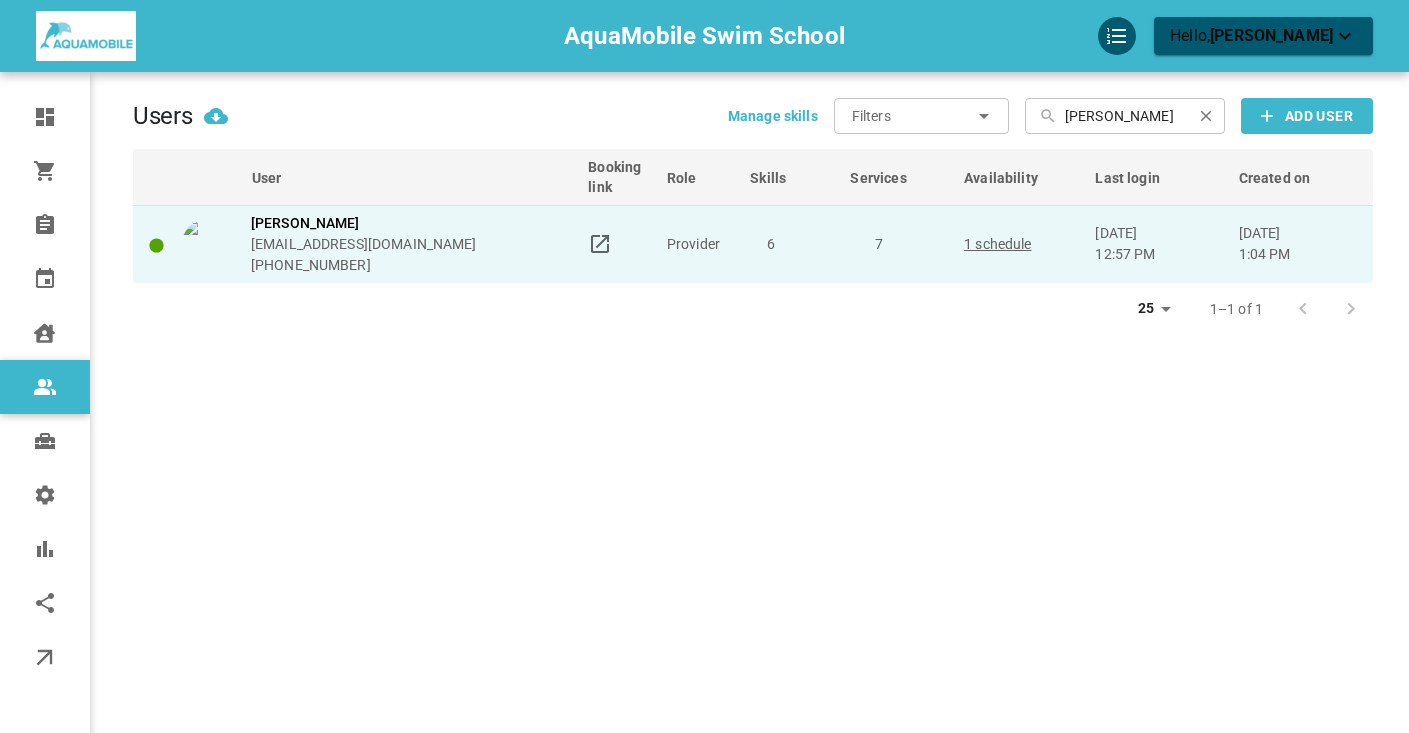click on "[PERSON_NAME]" at bounding box center (364, 223) 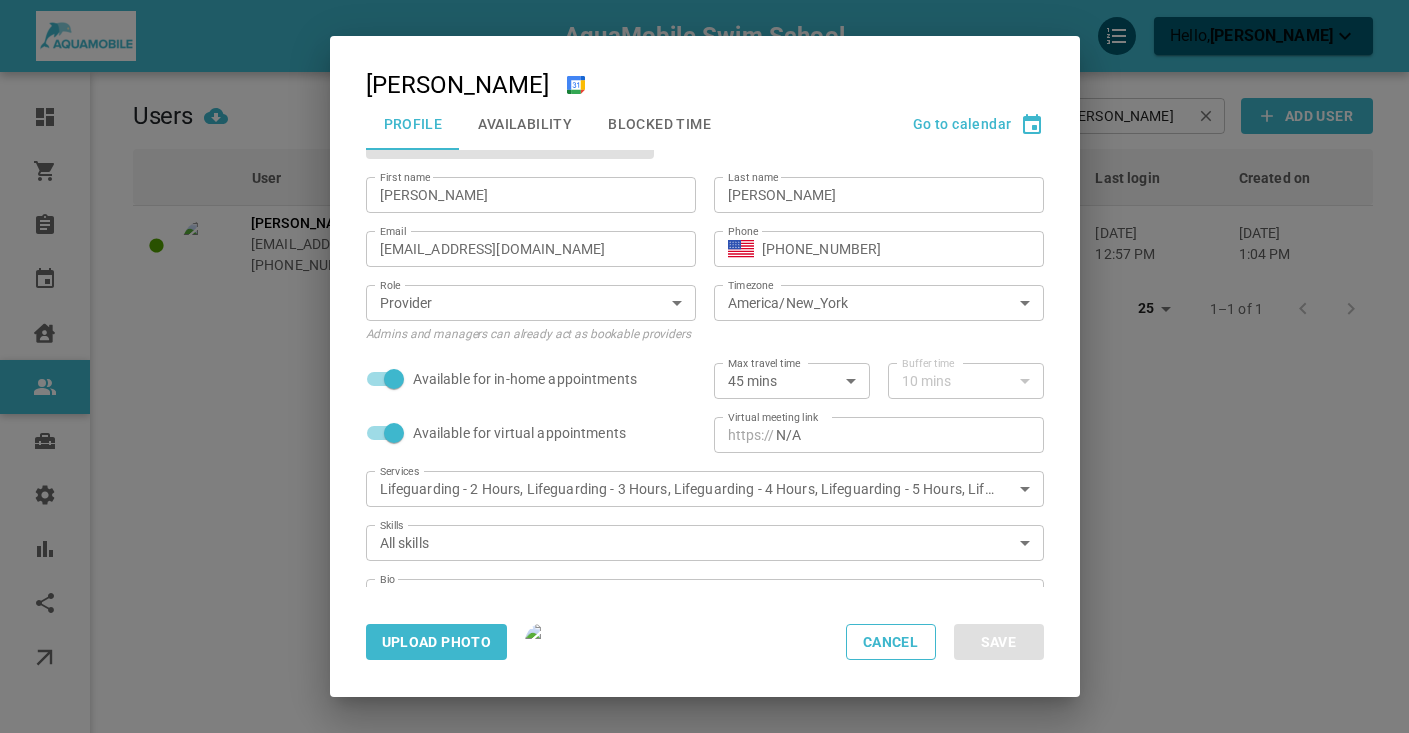 scroll, scrollTop: 85, scrollLeft: 0, axis: vertical 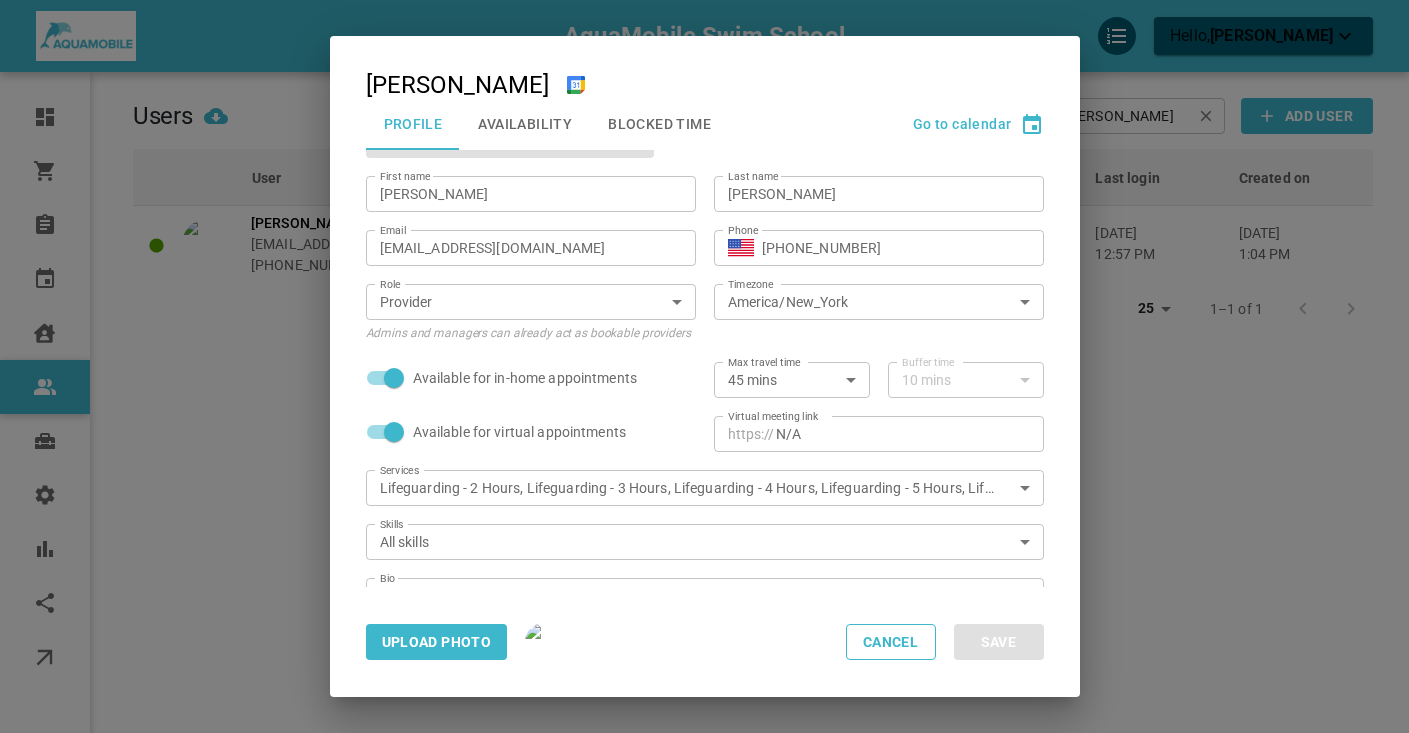 click on "Lifeguarding - 2 Hours, Lifeguarding - 3 Hours, Lifeguarding - 4 Hours, Lifeguarding - 5 Hours, Lifeguarding - 6 Hours, Commercial Lifeguard Services, Gift Card 3f427c23-4388-46ba-925d-c2b53ef6c412,a2b72815-4a36-46c4-b5b7-c6fb34c05a59,cae714d1-40b8-4f2d-90a1-fff7fcc097a8,2175e0bd-4562-4579-81ed-ab37e446d12c,4b97d594-8610-4ae6-b36c-43424aacb8e6,c9dc6ff1-5cc2-4c3d-84c9-8dd1488270bb,3b08584f-fb08-4942-a612-59e9480cda81 Services" at bounding box center (705, 488) 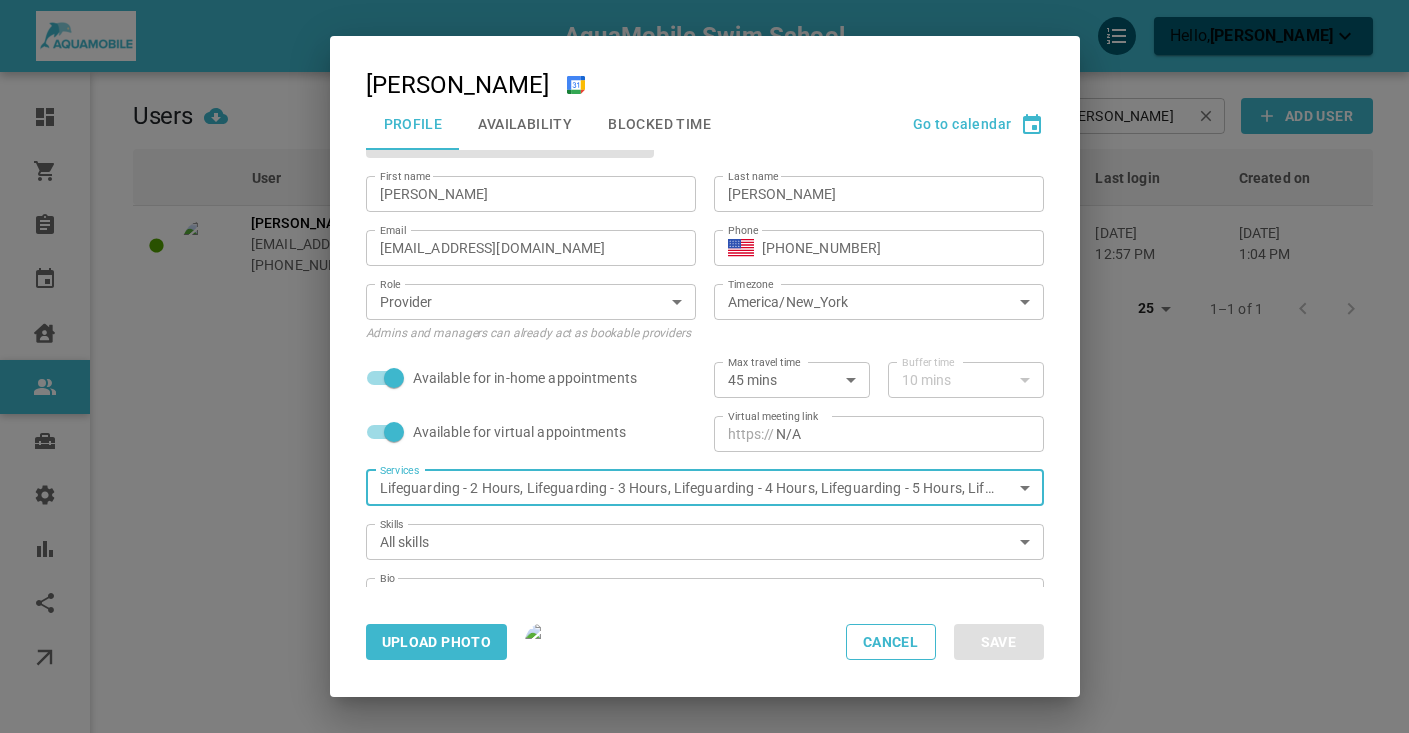 click on "AquaMobile Swim School Hello,  [PERSON_NAME] Dashboard Orders Bookings Calendar Clients Users Services Settings Reports Integrations Online booking Users  Manage skills Filters ​ ​ ​ [PERSON_NAME] ​   Add User User Booking link Role Skills Services Availability Last login Created on [PERSON_NAME] [PERSON_NAME][EMAIL_ADDRESS][DOMAIN_NAME] [PHONE_NUMBER] Provider 6 7 1 schedule [DATE] 12:57 pm [DATE] 1:04 pm 25 25 1–1 of 1 Profile My account [PERSON_NAME] Profile Availability Blocked Time Go to calendar Active Disconnect Google Calendar First name [PERSON_NAME] First name Last name [PERSON_NAME] Last name Email [EMAIL_ADDRESS][DOMAIN_NAME] Email Phone ​ [PHONE_NUMBER] Phone Role Provider PROVIDER Role Admins and managers can already act as bookable providers Timezone America/New_York Timezone Available for in-home appointments Max travel time 45 mins 45 Max travel time Buffer time 10 mins 10 Buffer time Available for virtual appointments Virtual meeting link ​ https:// N/A Virtual meeting link Services Services Skills Bio" at bounding box center (704, 424) 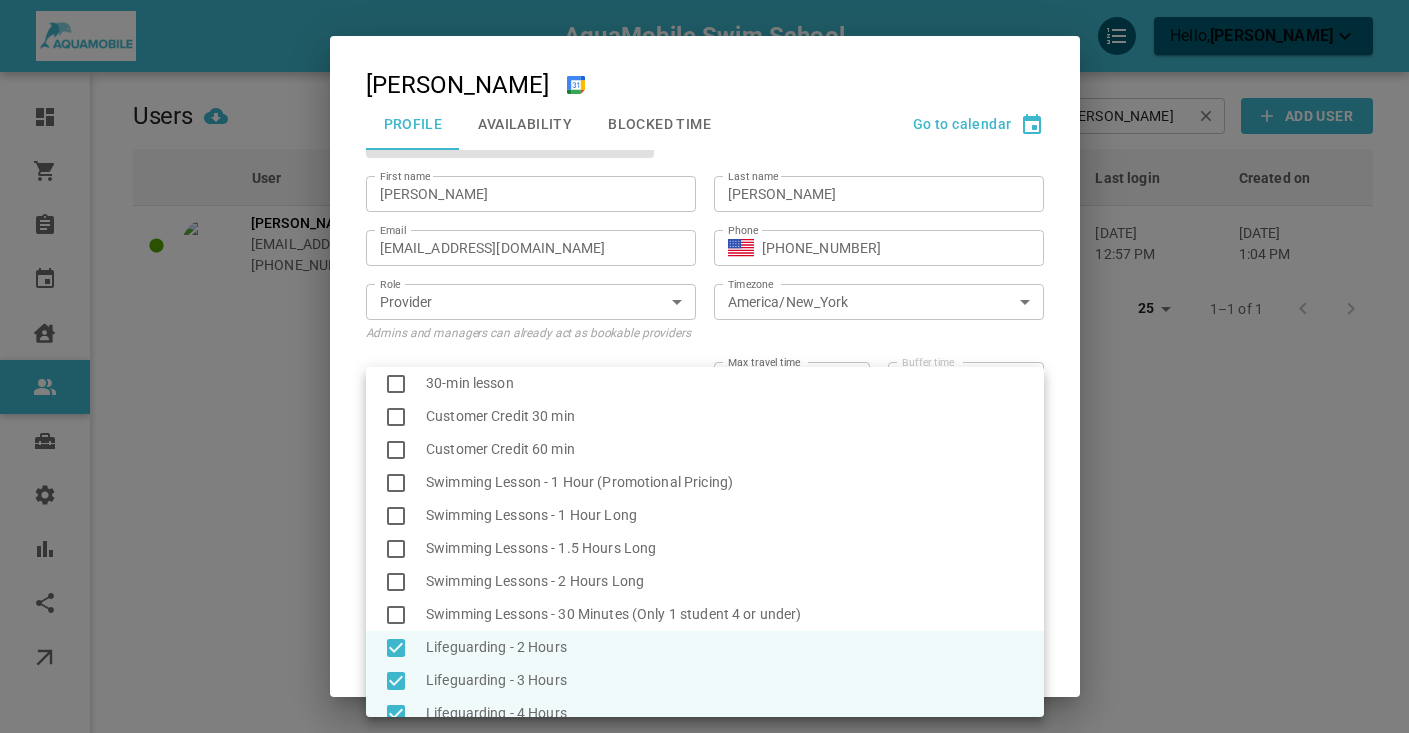 scroll, scrollTop: 211, scrollLeft: 0, axis: vertical 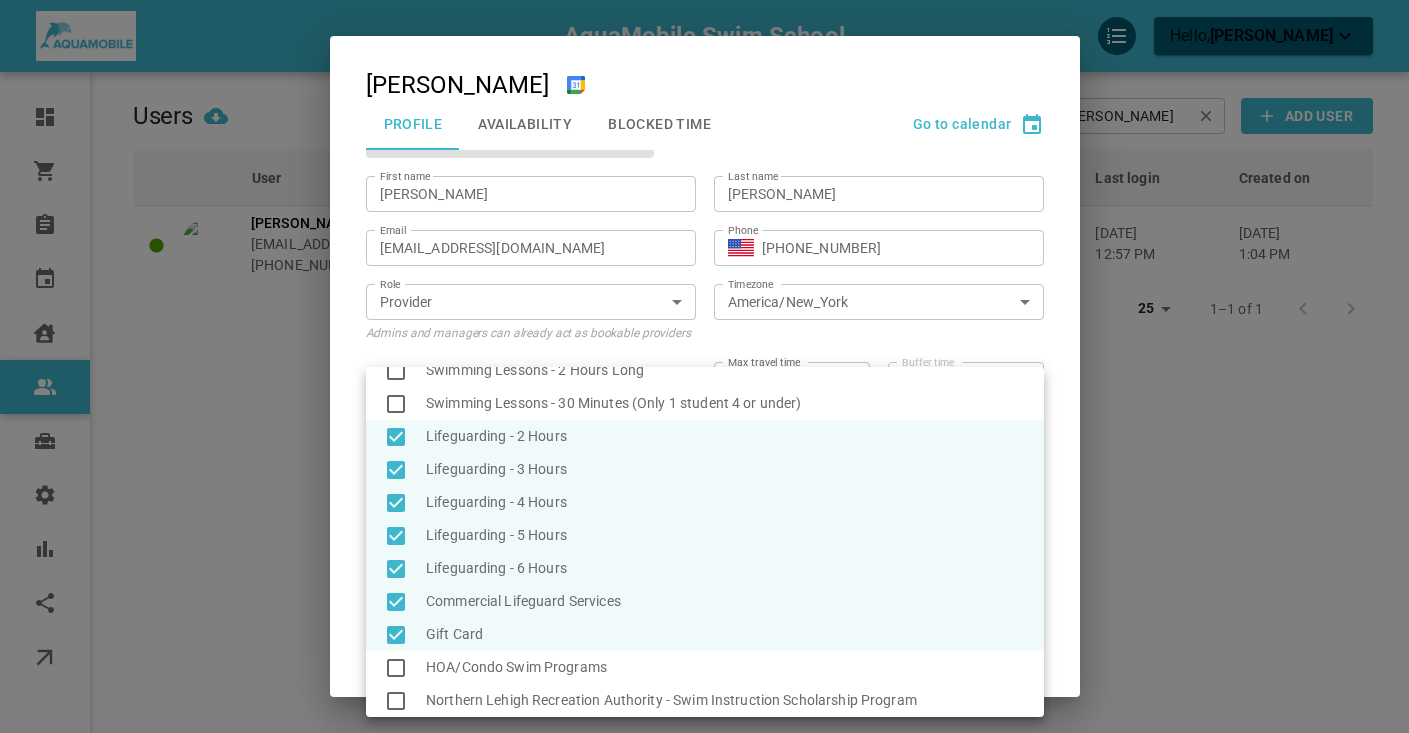 click at bounding box center [405, 635] 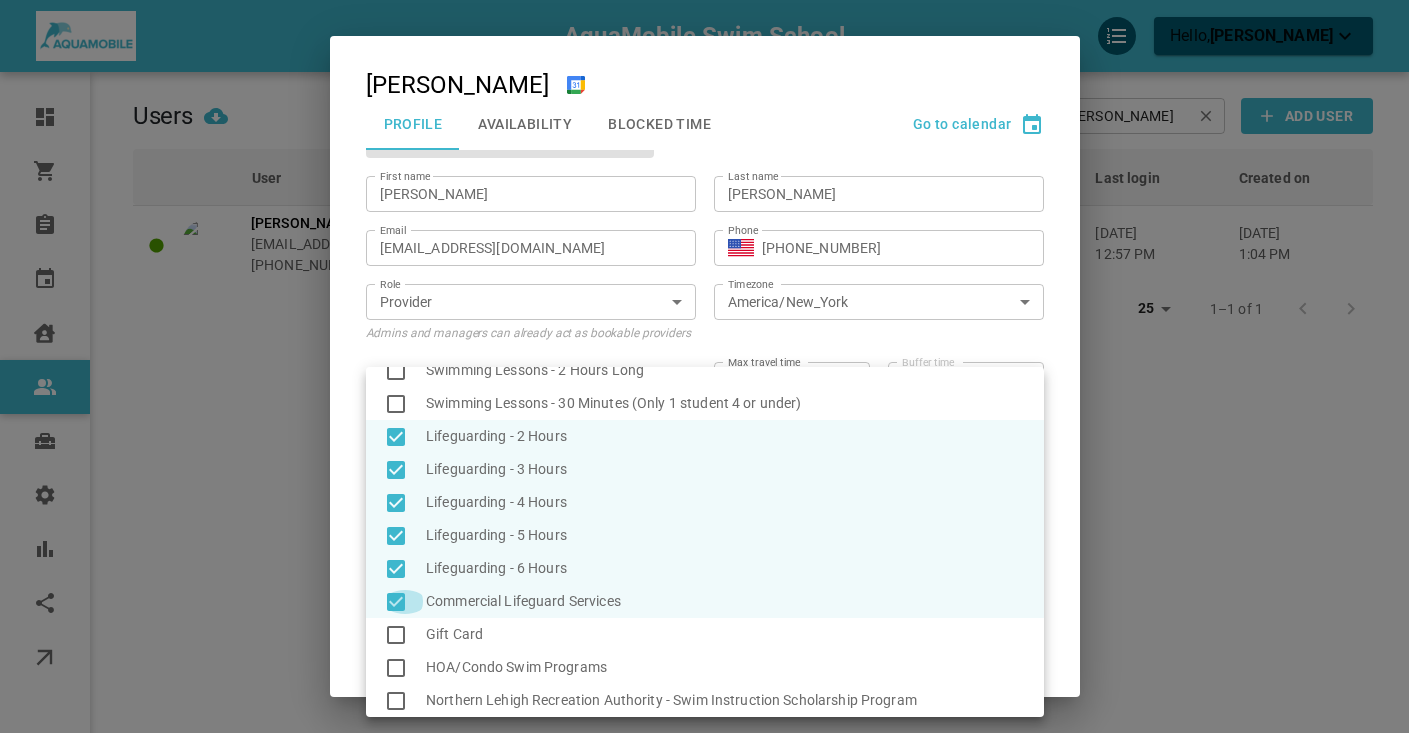 click at bounding box center [405, 602] 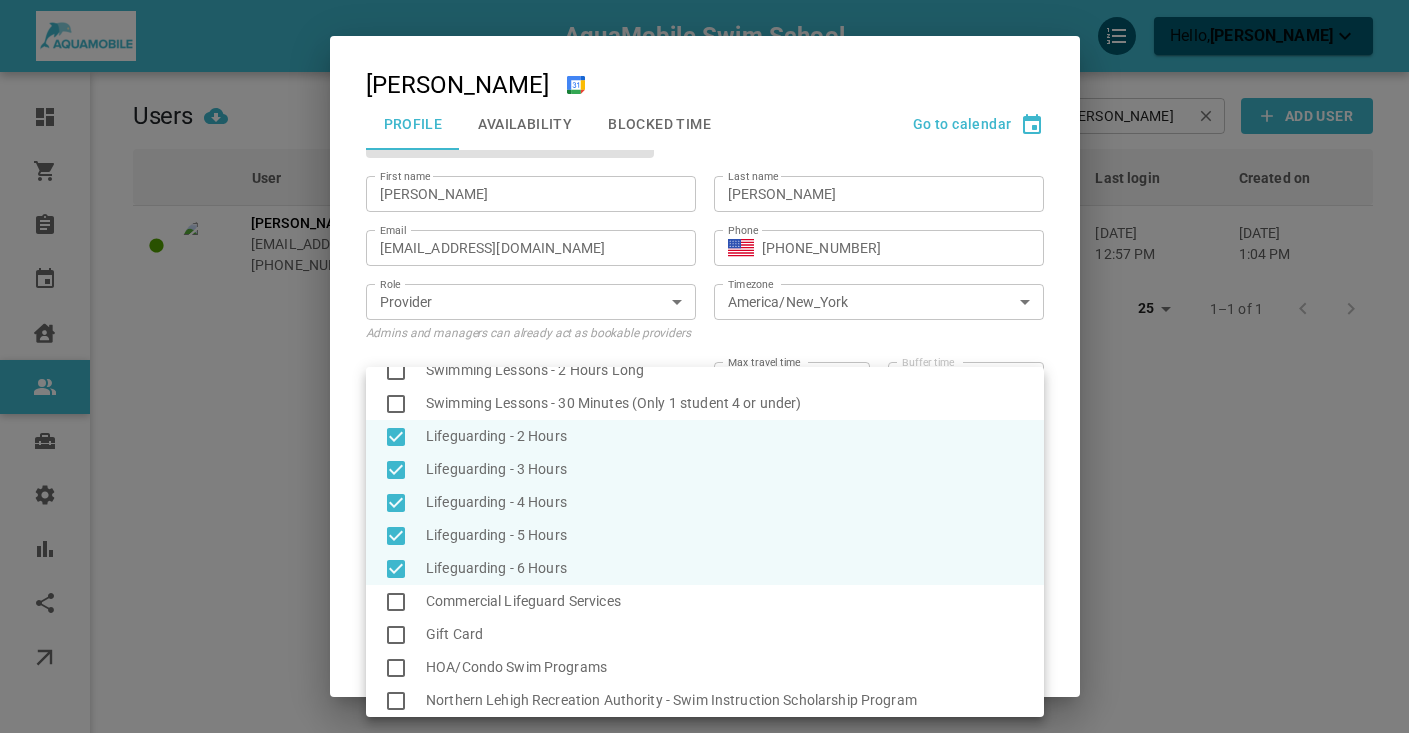 drag, startPoint x: 1062, startPoint y: 350, endPoint x: 1035, endPoint y: 415, distance: 70.38466 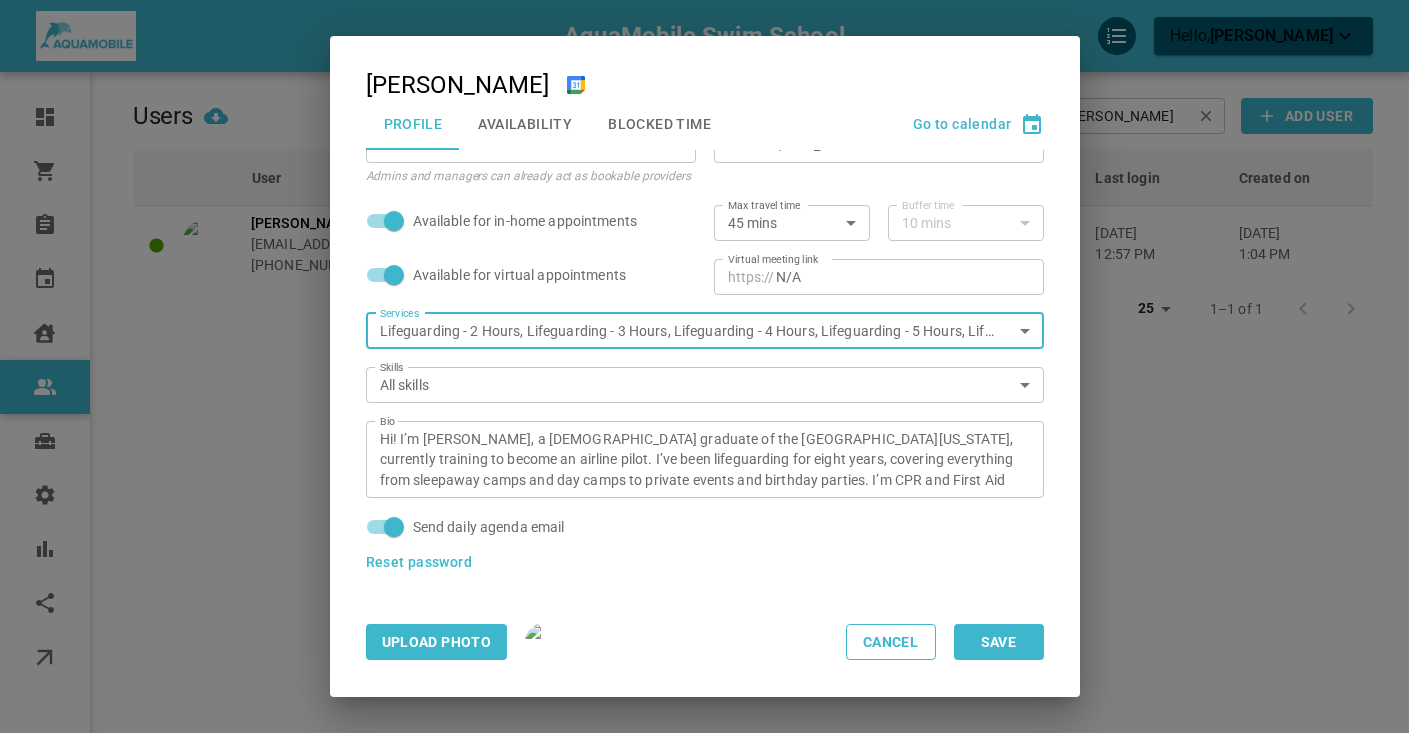 scroll, scrollTop: 246, scrollLeft: 0, axis: vertical 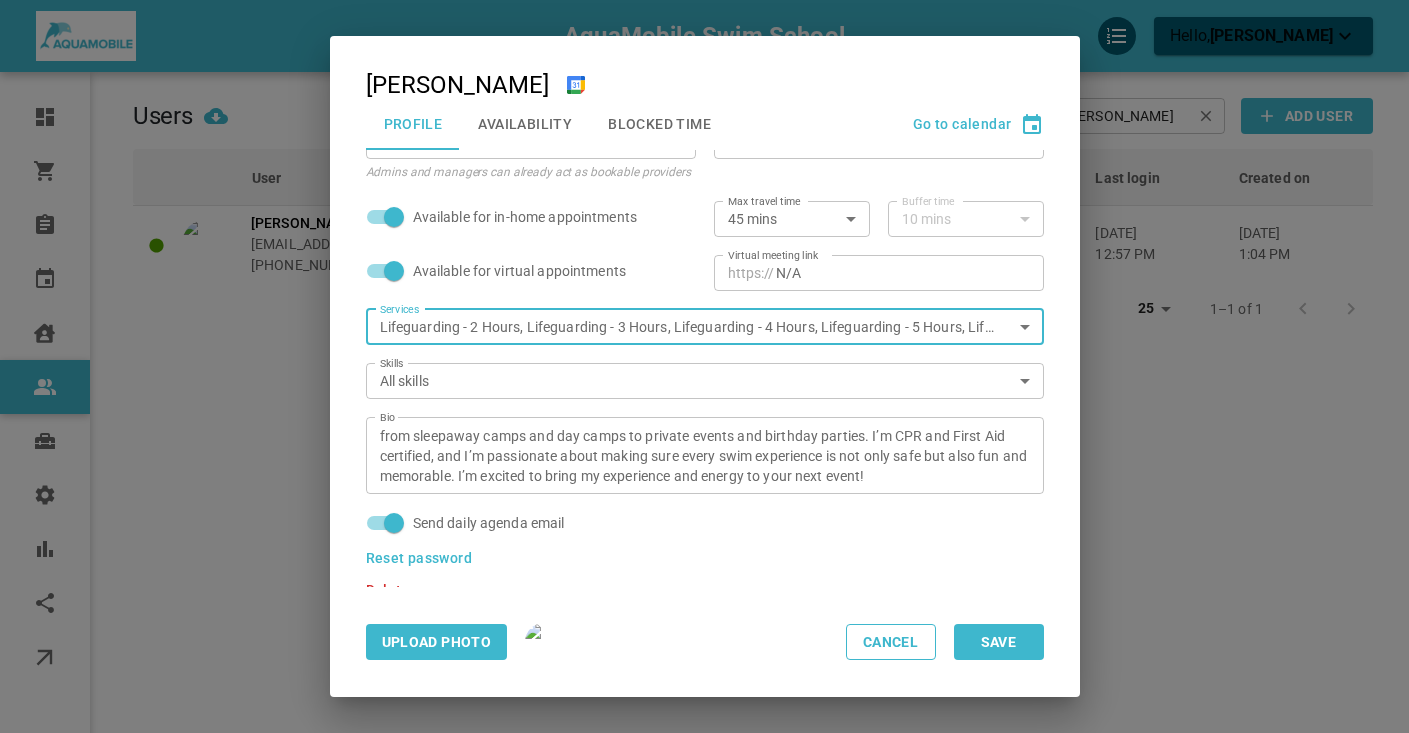 click on "Save" at bounding box center [999, 642] 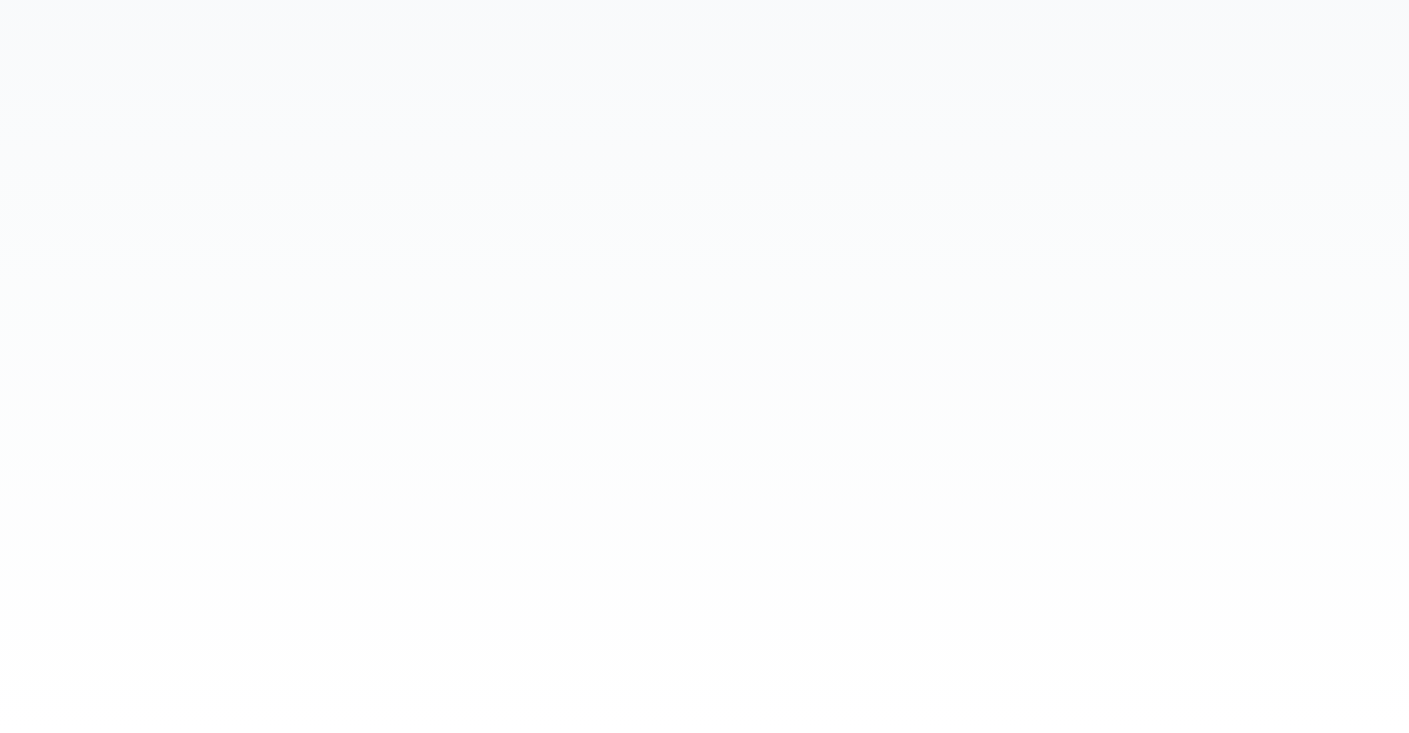 scroll, scrollTop: 0, scrollLeft: 0, axis: both 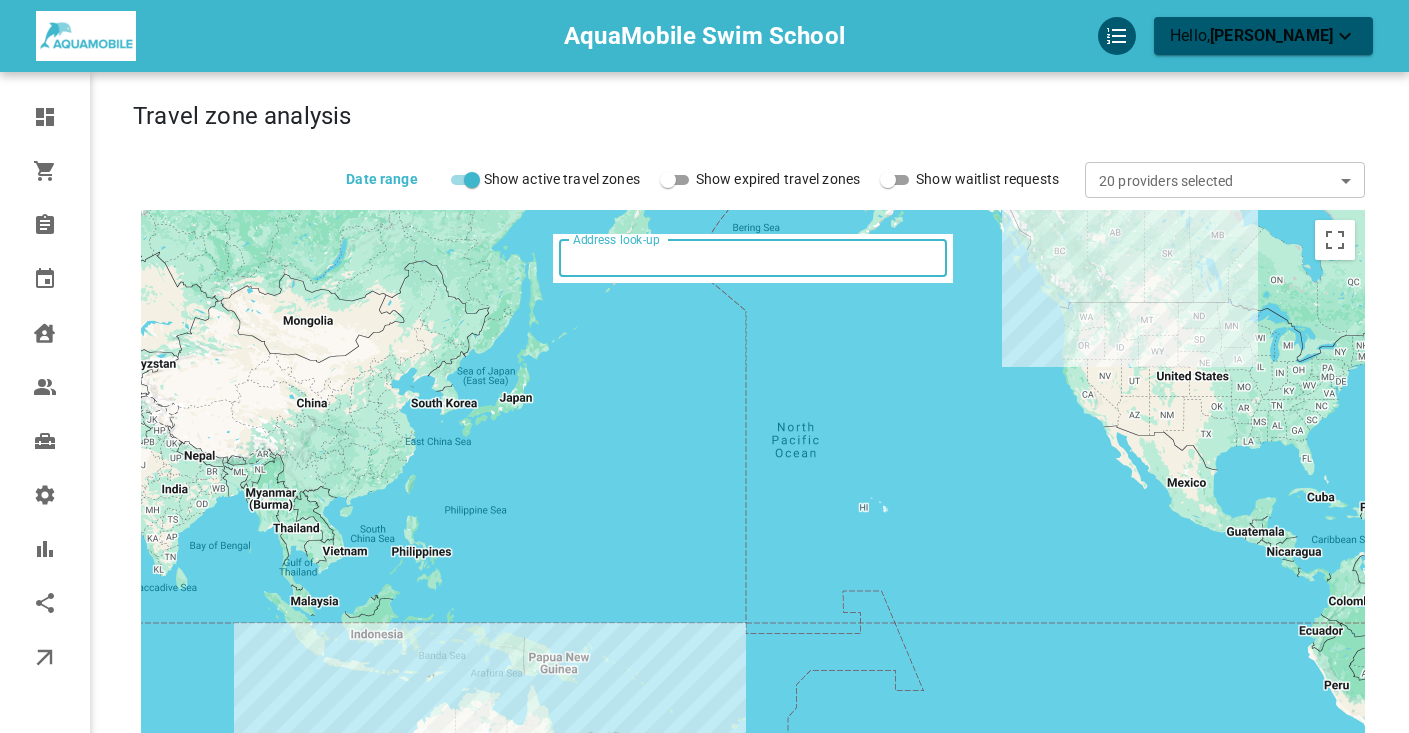 click on "Address look-up" at bounding box center (751, 258) 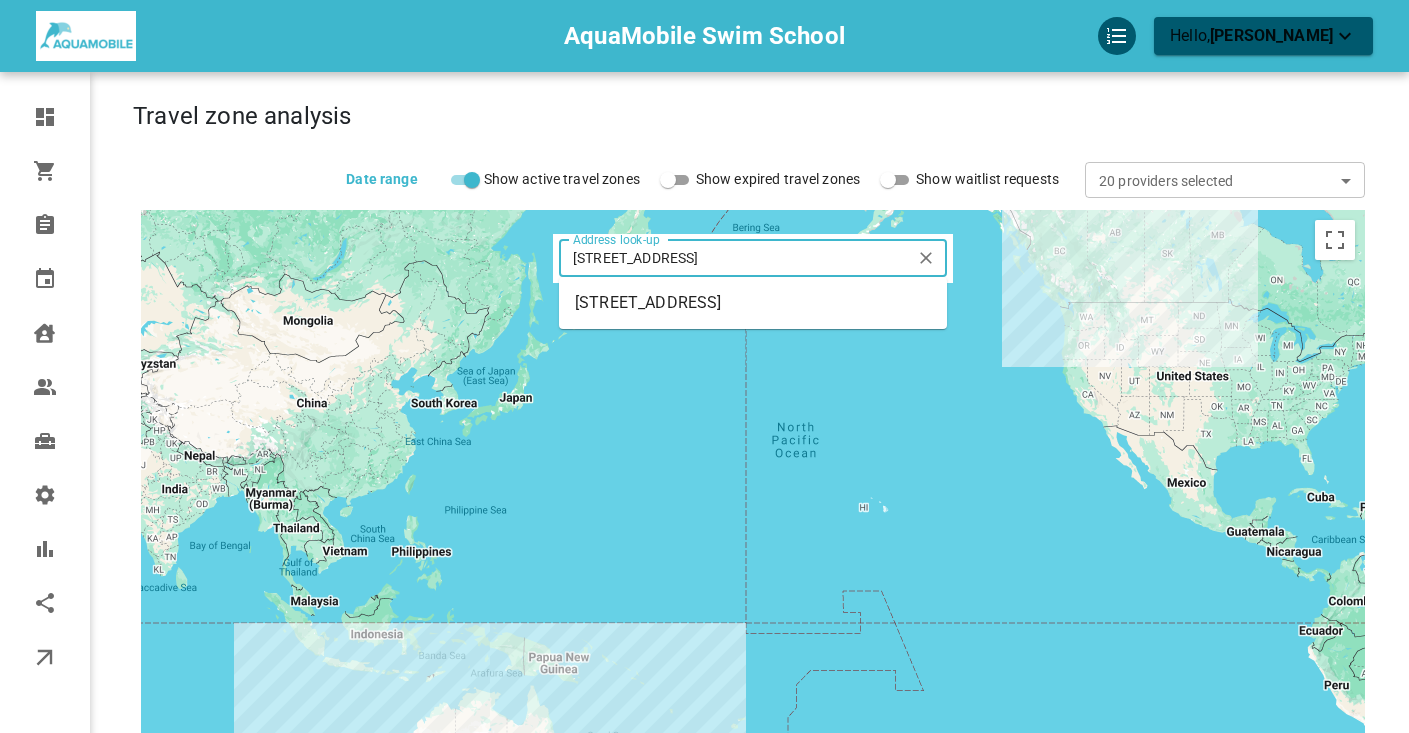 click on "[STREET_ADDRESS]" at bounding box center [753, 303] 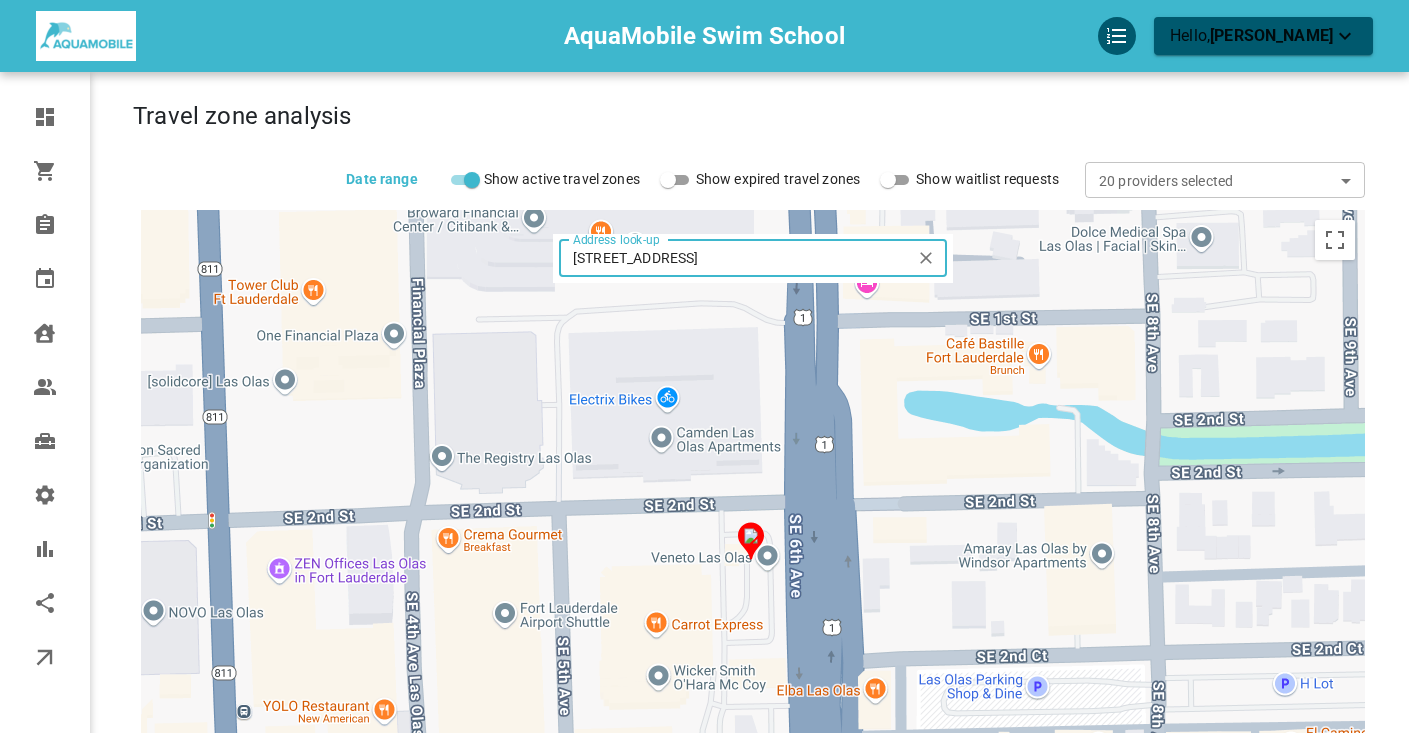 type on "201 S Federal Hwy, Fort Lauderdale, FL 33301" 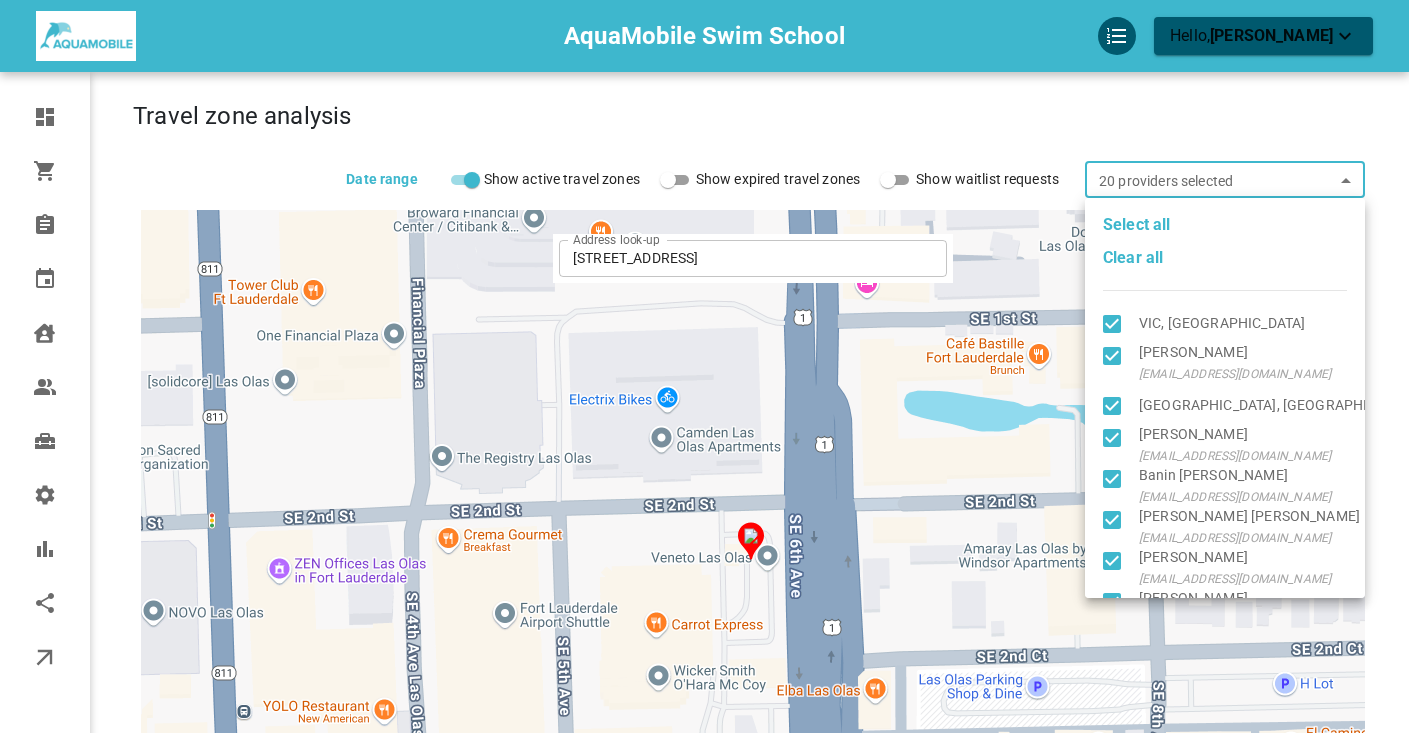 click on "Clear all" at bounding box center (1133, 258) 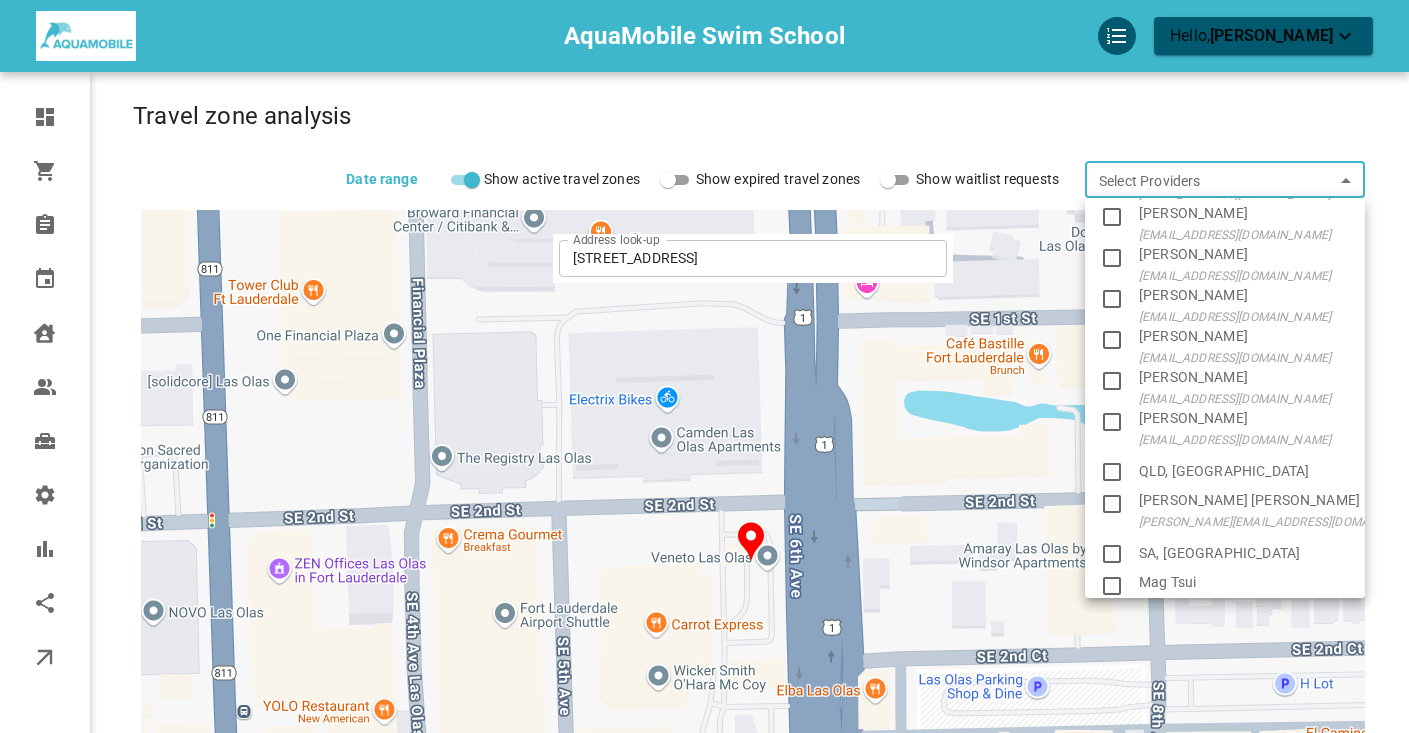 scroll, scrollTop: 483, scrollLeft: 0, axis: vertical 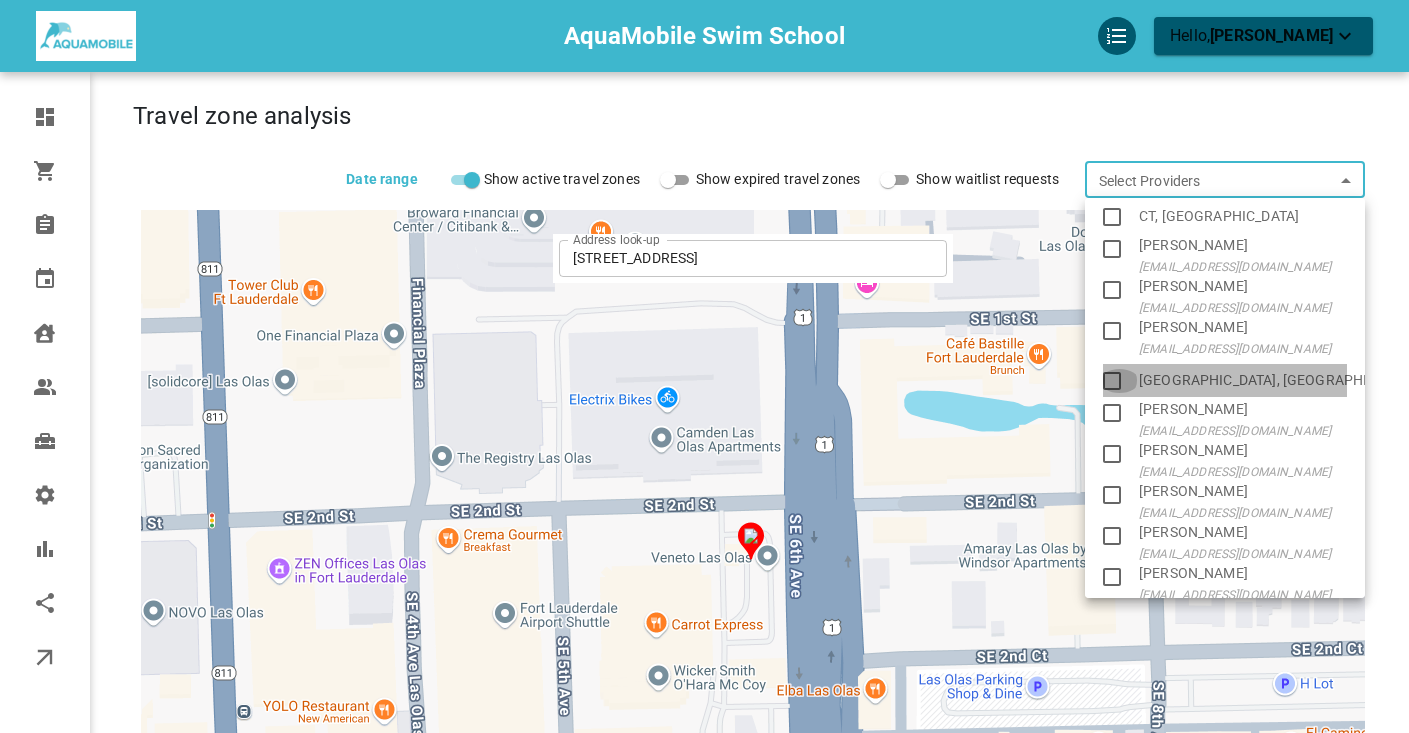 click at bounding box center (1119, 381) 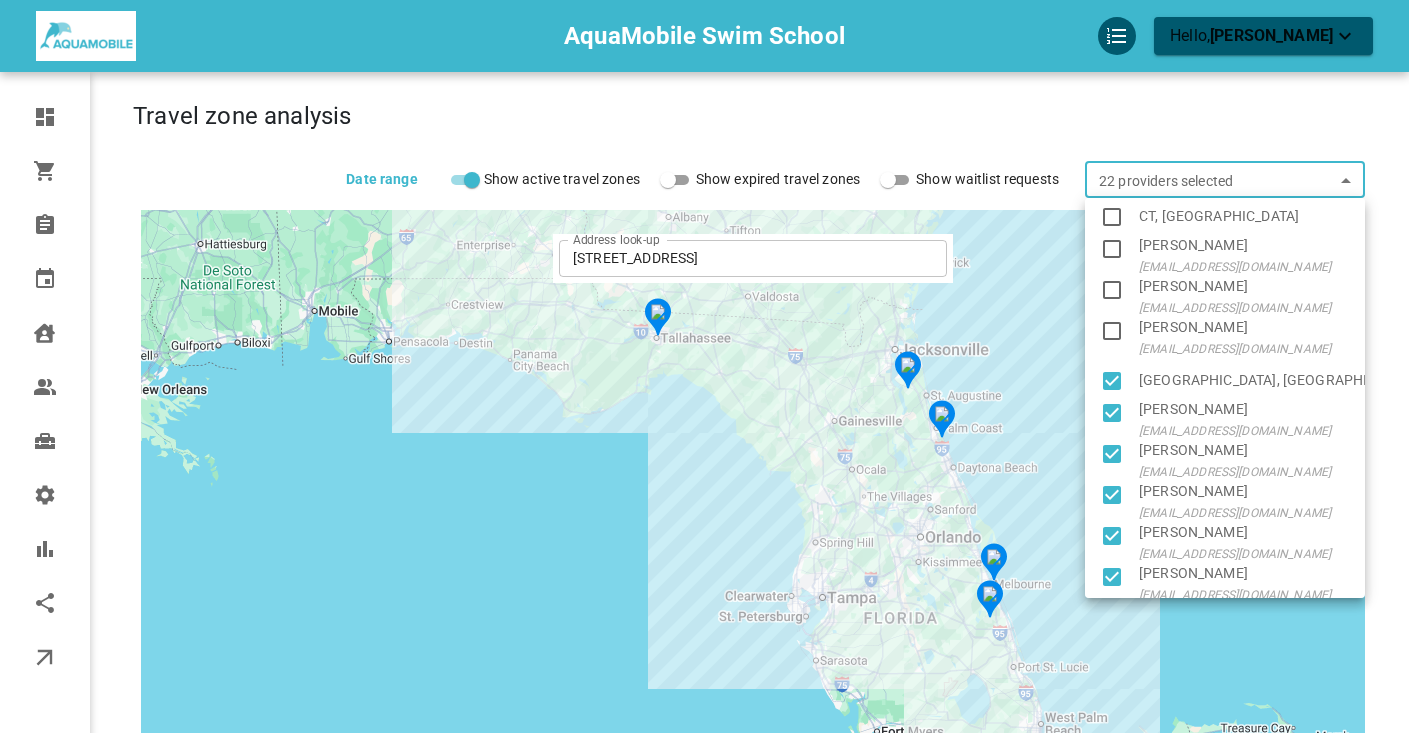 click at bounding box center (704, 366) 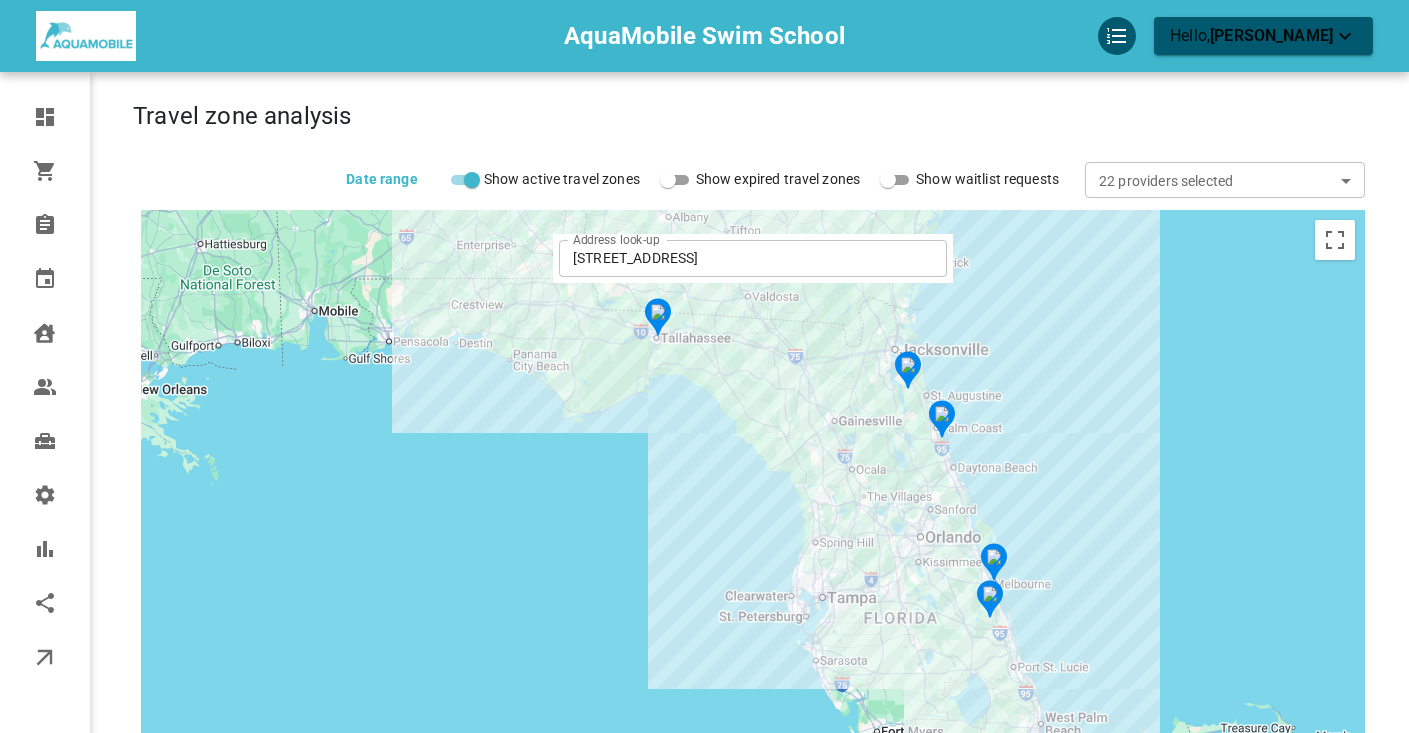 scroll, scrollTop: 0, scrollLeft: 0, axis: both 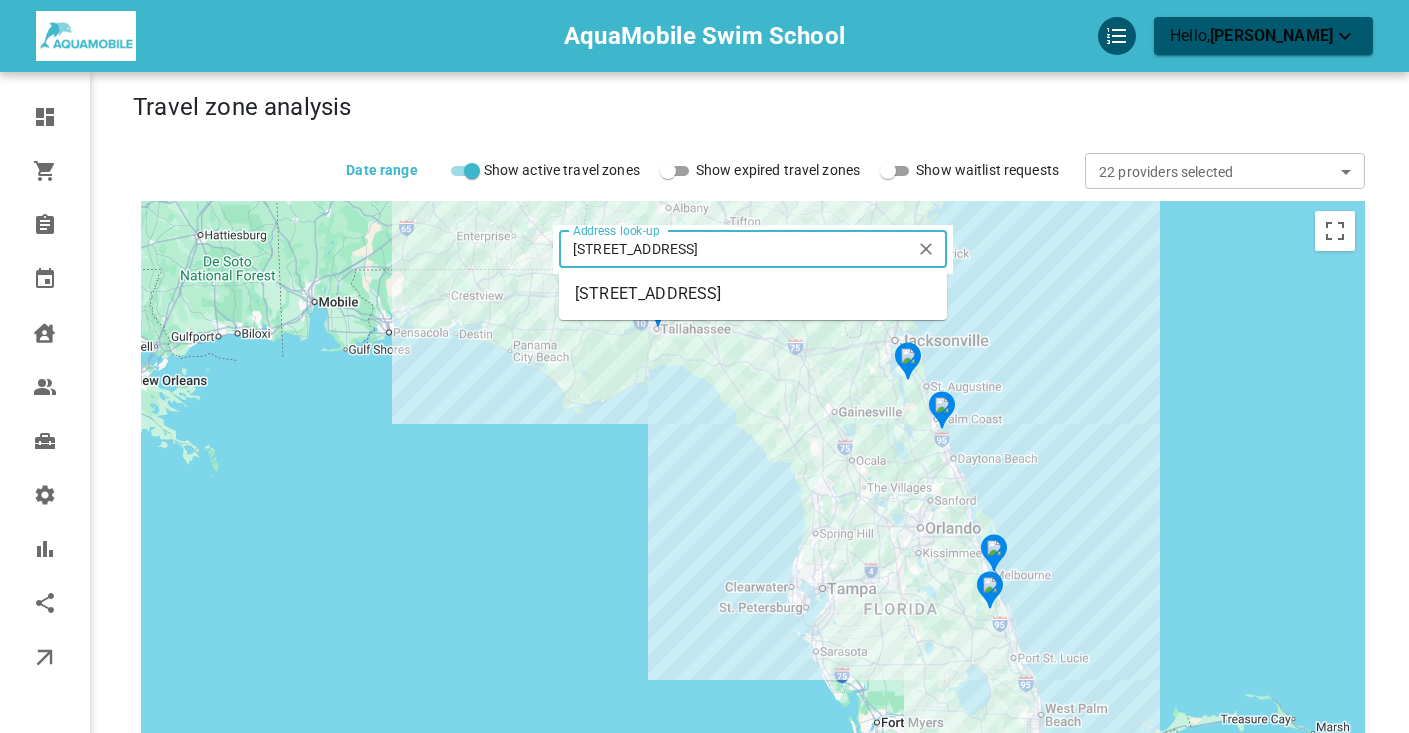 click on "201 S Federal Hwy, Fort Lauderdale, FL 33301" at bounding box center (753, 294) 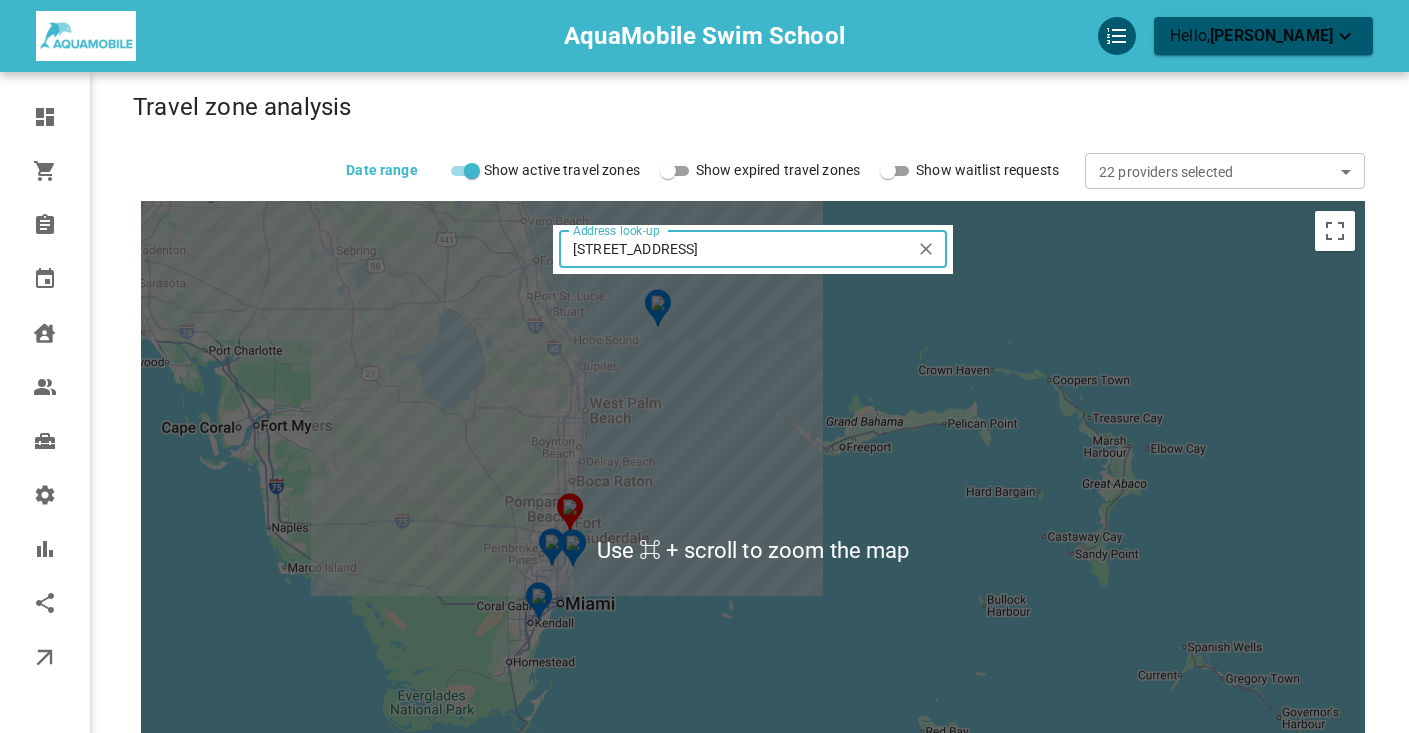 scroll, scrollTop: 10, scrollLeft: 0, axis: vertical 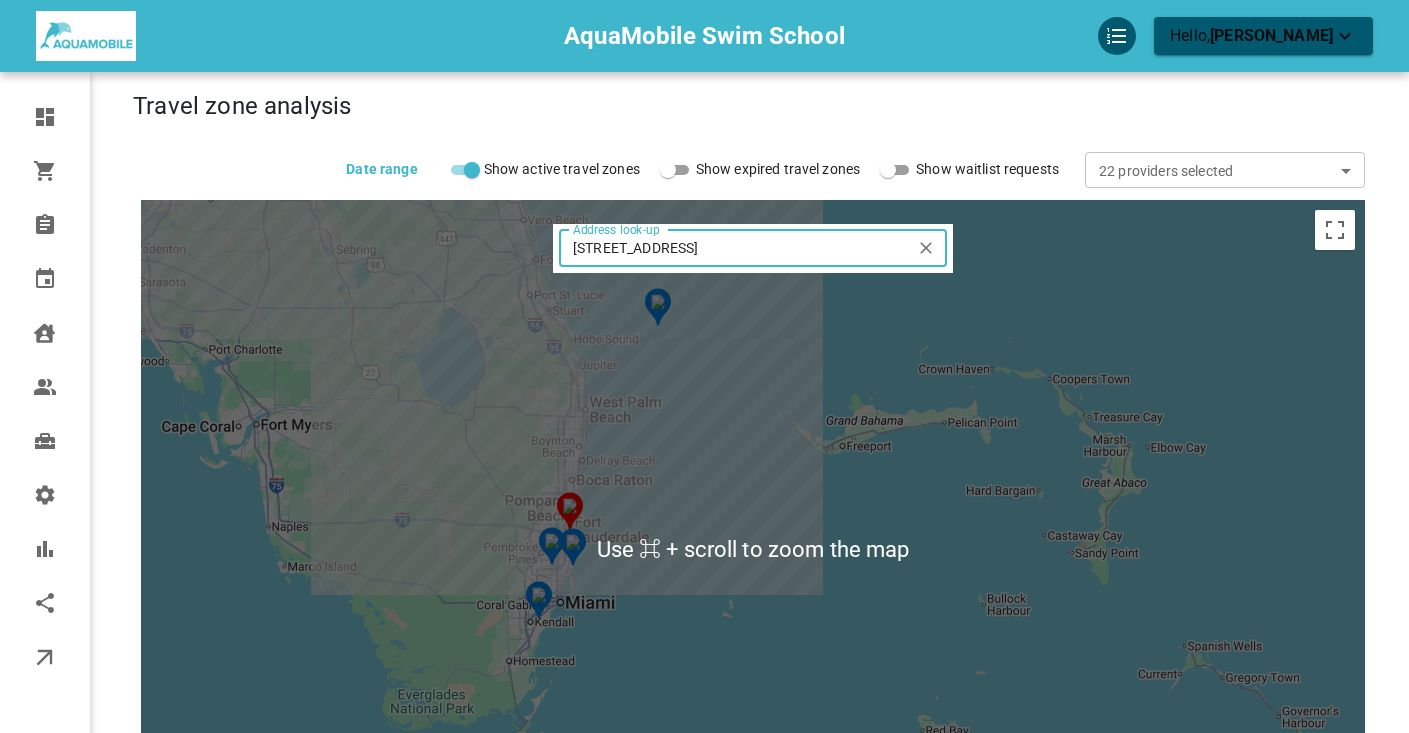 click on "To navigate, press the arrow keys. To activate drag with keyboard, press Alt + Enter. Once in keyboard drag state, use the arrow keys to move the marker. To complete the drag, press the Enter key. To cancel, press Escape." at bounding box center [753, 550] 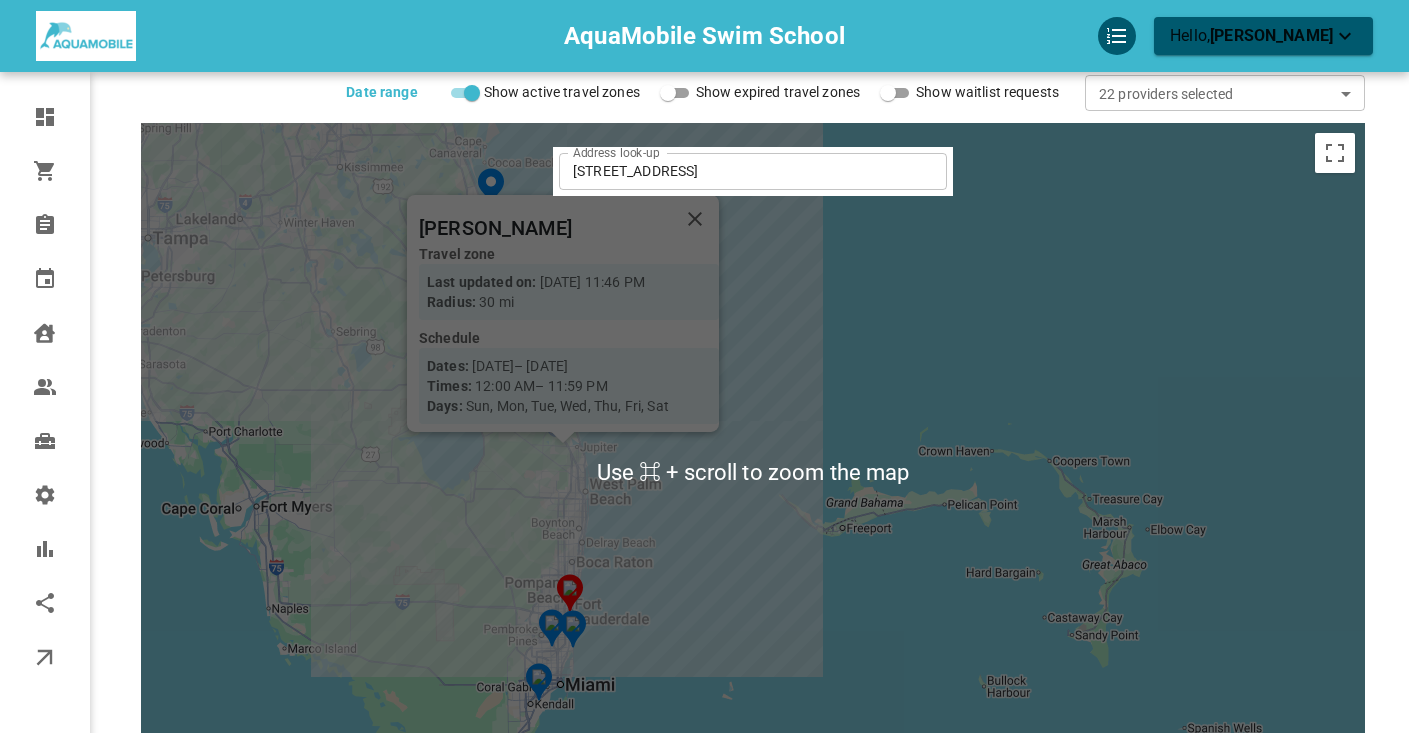 scroll, scrollTop: 94, scrollLeft: 0, axis: vertical 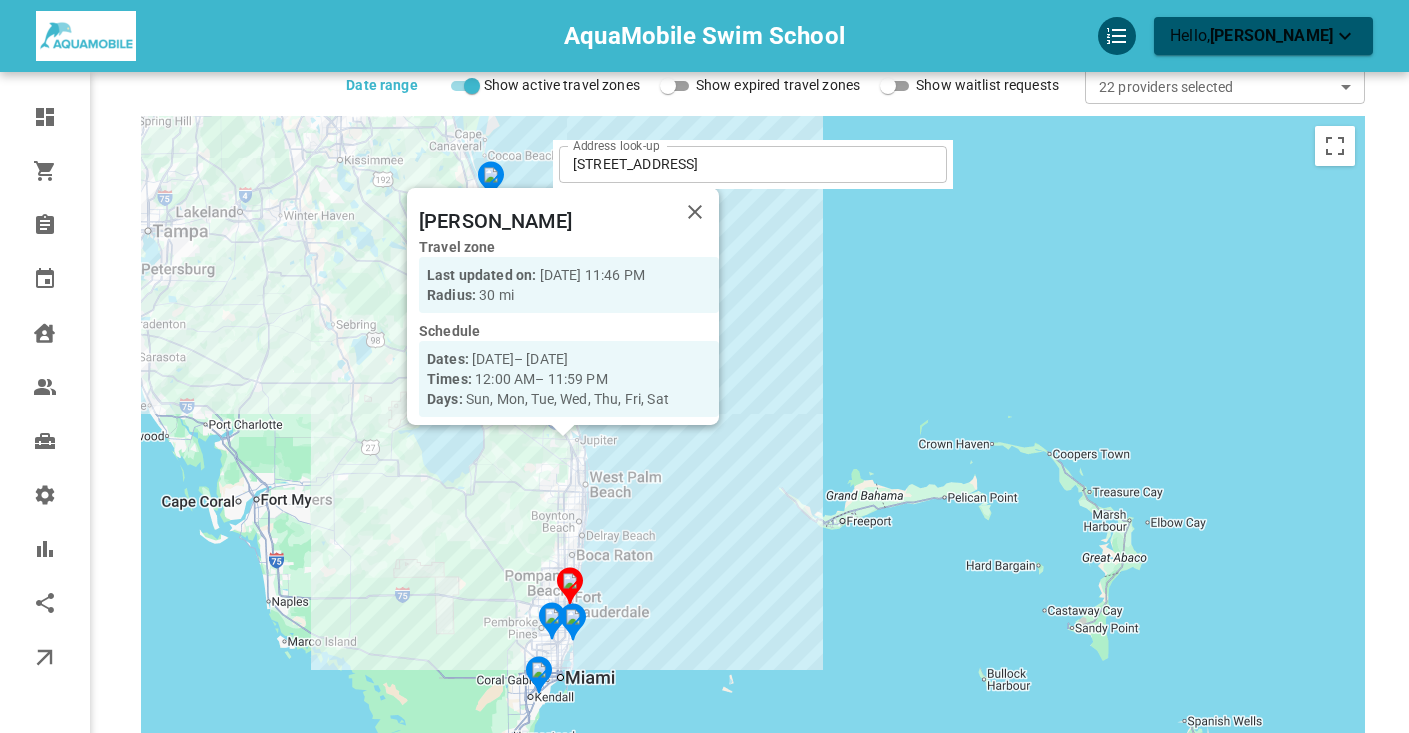 click on "Address look-up 201 S Federal Hwy, Fort Lauderdale, FL 33301 Address look-up" at bounding box center [753, 164] 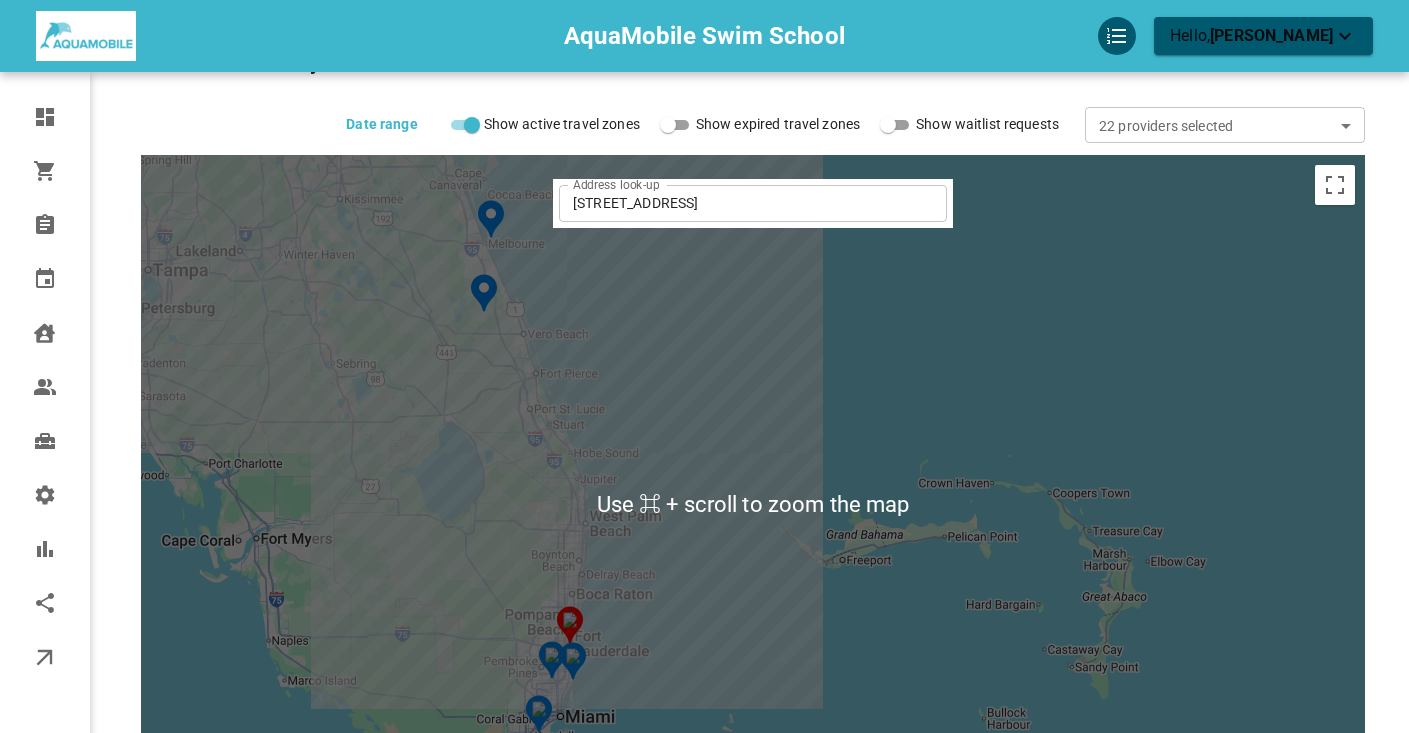 scroll, scrollTop: 48, scrollLeft: 0, axis: vertical 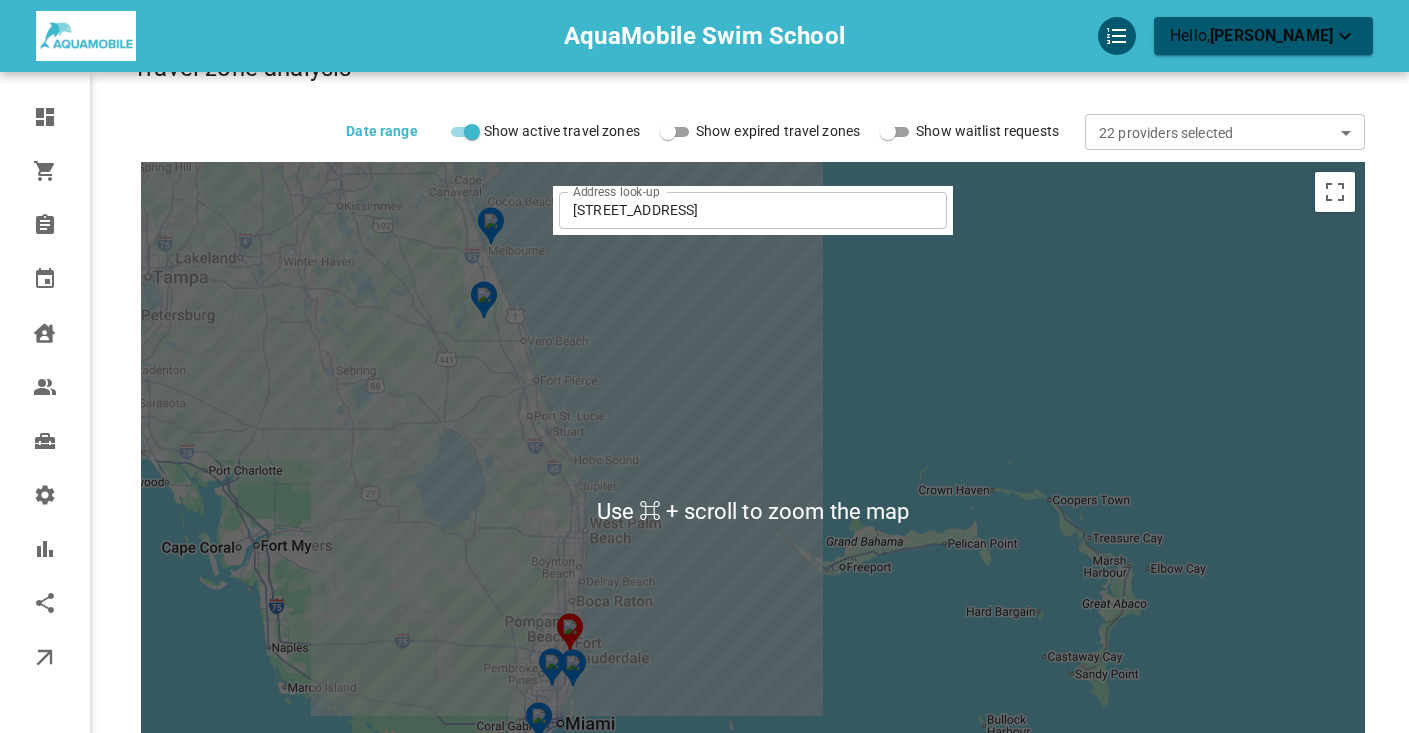 click on "To navigate, press the arrow keys. To activate drag with keyboard, press Alt + Enter. Once in keyboard drag state, use the arrow keys to move the marker. To complete the drag, press the Enter key. To cancel, press Escape." at bounding box center [753, 512] 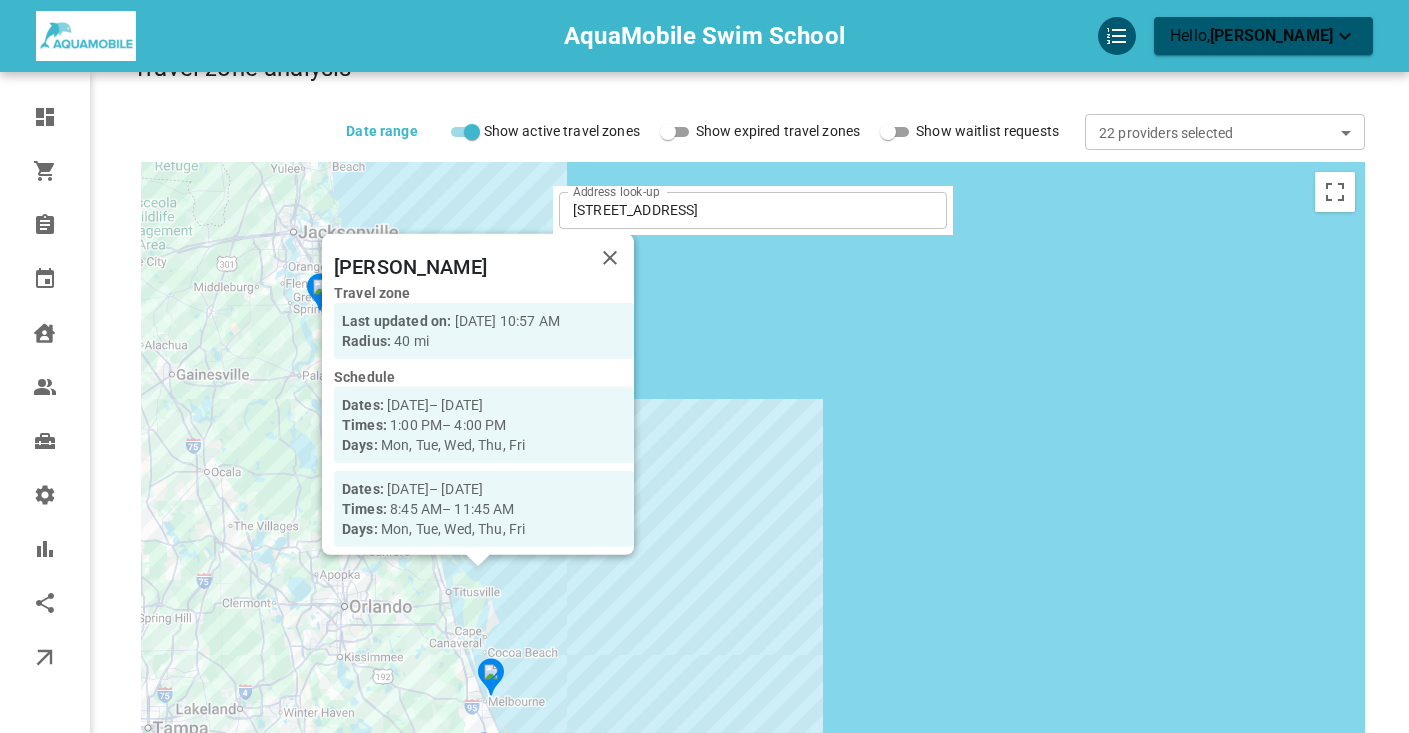 click on "To navigate, press the arrow keys. To activate drag with keyboard, press Alt + Enter. Once in keyboard drag state, use the arrow keys to move the marker. To complete the drag, press the Enter key. To cancel, press Escape. Mary Broom Travel zone Last updated on:   Jun 03, 2025 – 10:57 AM Radius:   40   mi Schedule Dates:   Jul 06, 2025  –   Jul 24, 2025 Times:   1:00 PM  –   4:00 PM   Days:   Mon, Tue, Wed, Thu, Fri Dates:   Jul 06, 2025  –   Jul 24, 2025 Times:   8:45 AM  –   11:45 AM   Days:   Mon, Tue, Wed, Thu, Fri" at bounding box center (753, 512) 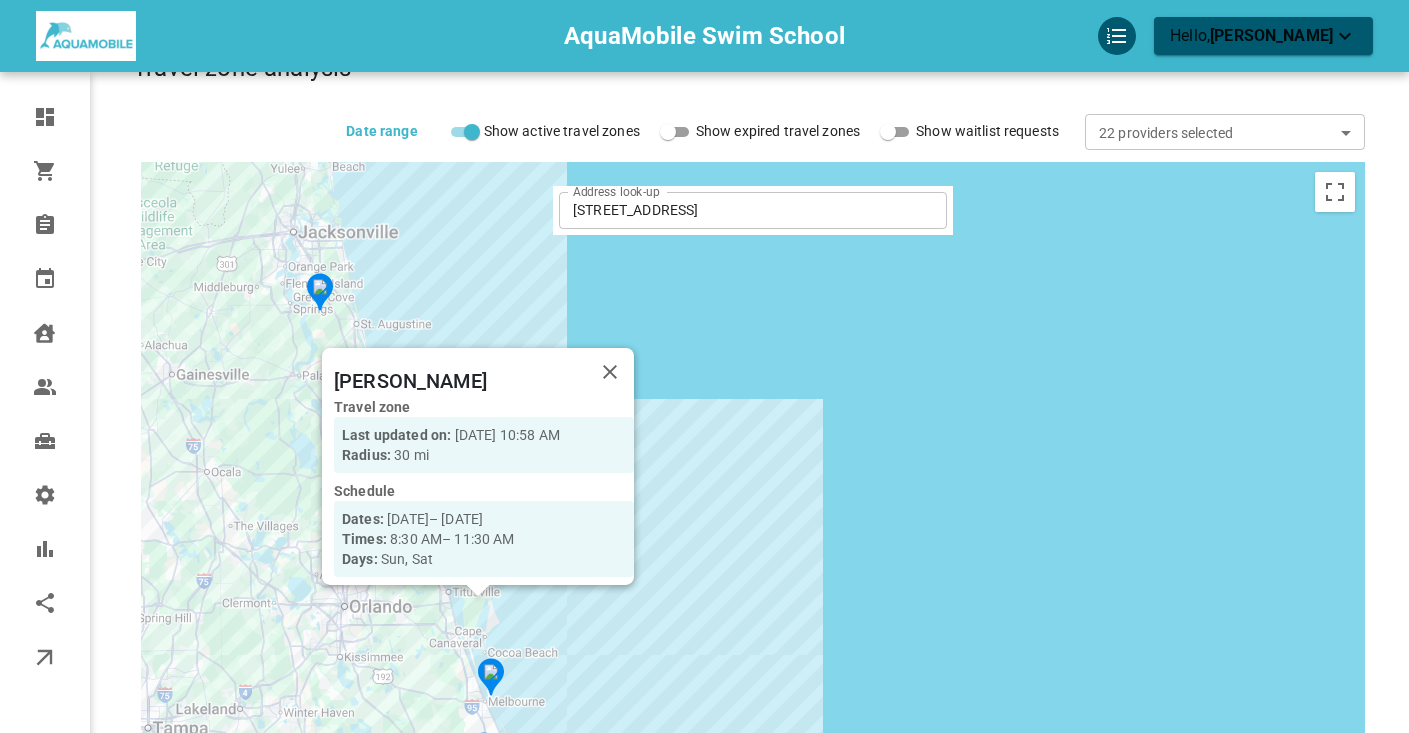 click on "To navigate, press the arrow keys. To activate drag with keyboard, press Alt + Enter. Once in keyboard drag state, use the arrow keys to move the marker. To complete the drag, press the Enter key. To cancel, press Escape. Mary Broom Travel zone Last updated on:   Jun 03, 2025 – 10:58 AM Radius:   30   mi Schedule Dates:   Aug 01, 2025  –   Nov 16, 2025 Times:   8:30 AM  –   11:30 AM   Days:   Sun, Sat" at bounding box center (753, 512) 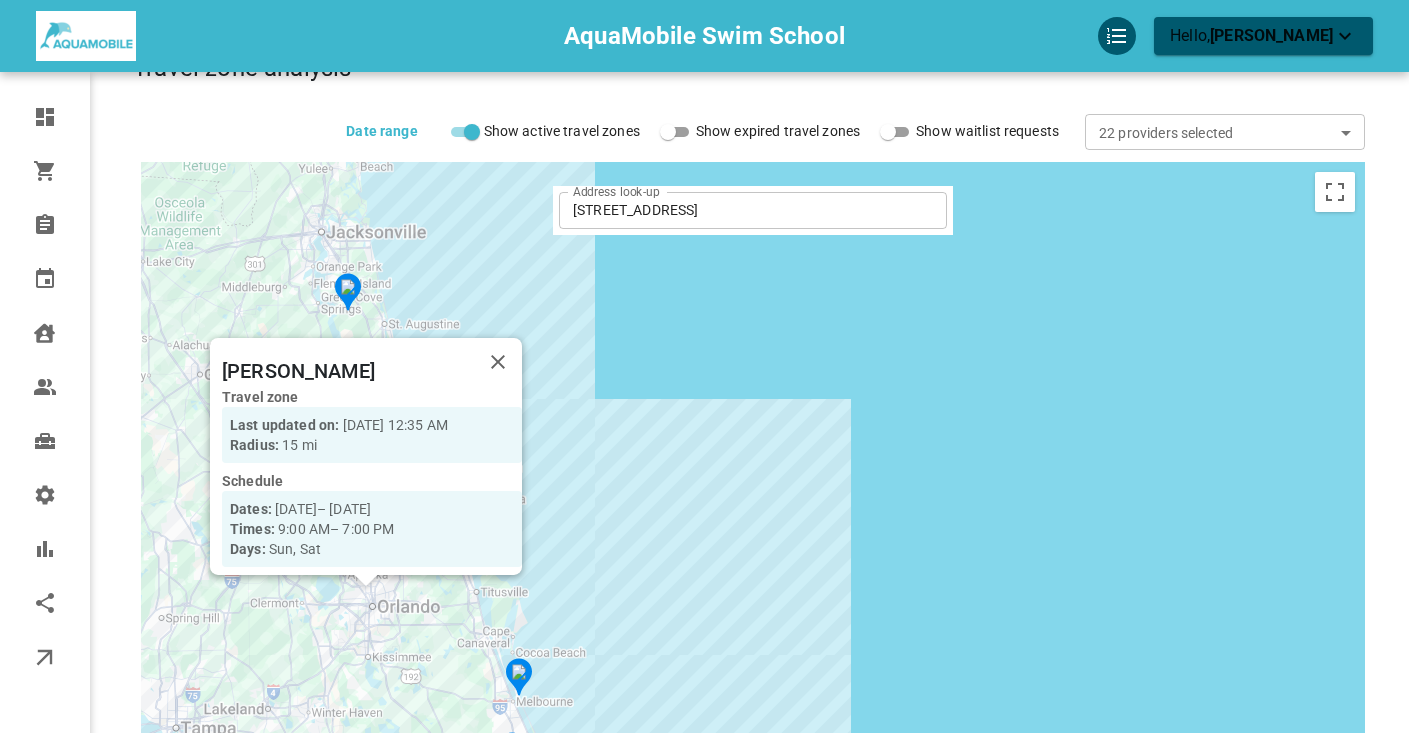 click on "To navigate, press the arrow keys. To activate drag with keyboard, press Alt + Enter. Once in keyboard drag state, use the arrow keys to move the marker. To complete the drag, press the Enter key. To cancel, press Escape. Vanessa Pearl Travel zone Last updated on:   Jul 09, 2025 – 12:35 AM Radius:   15   mi Schedule Dates:   Jul 11, 2025  –   Jul 08, 2035 Times:   9:00 AM  –   7:00 PM   Days:   Sun, Sat" at bounding box center [753, 512] 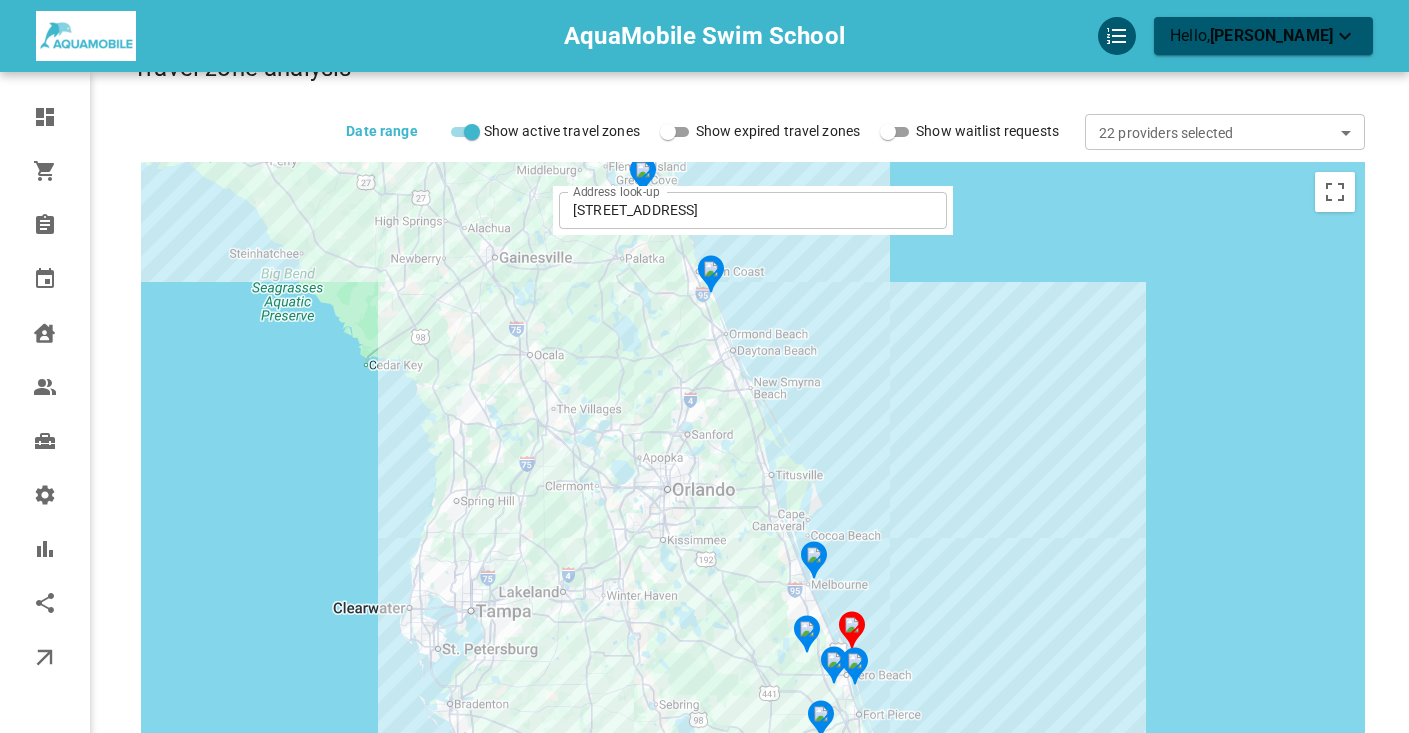 drag, startPoint x: 222, startPoint y: 563, endPoint x: 433, endPoint y: 103, distance: 506.08398 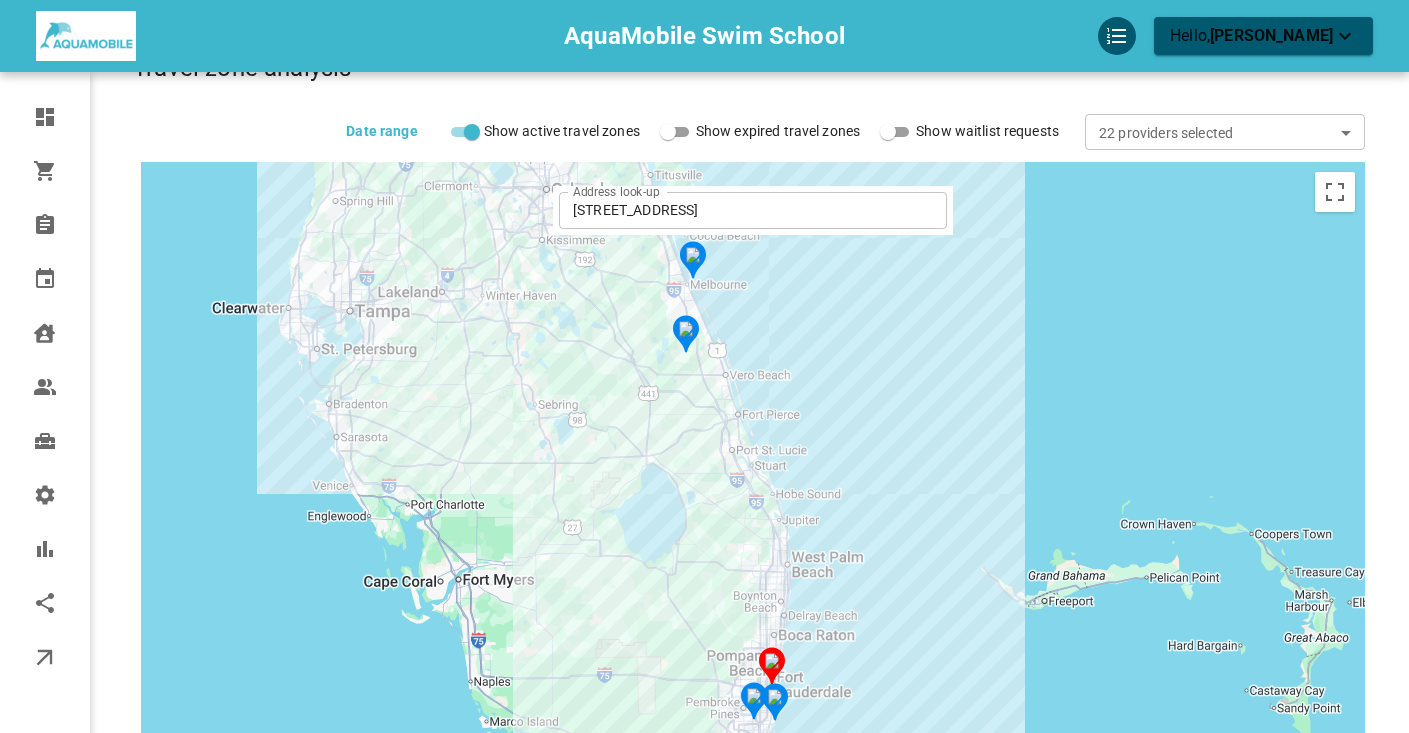 drag, startPoint x: 605, startPoint y: 650, endPoint x: 488, endPoint y: 357, distance: 315.49643 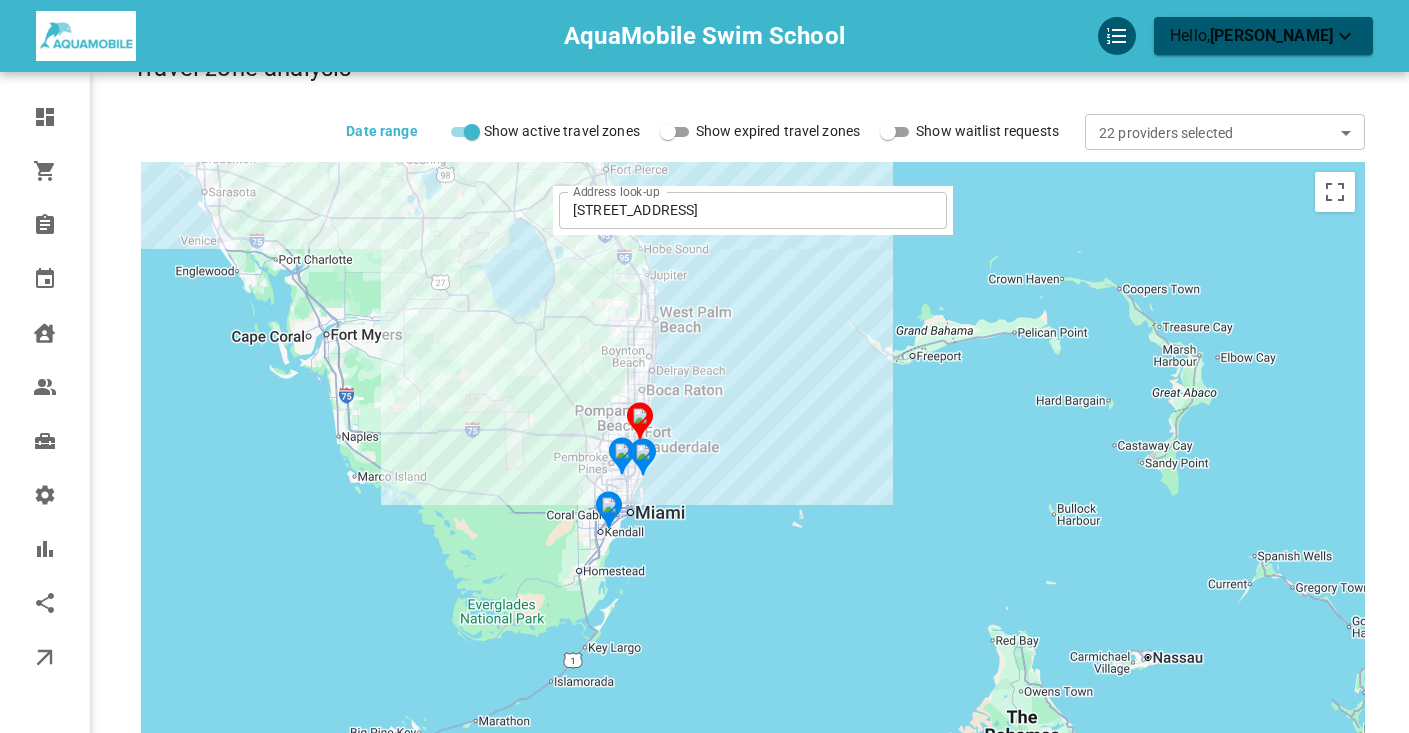 drag, startPoint x: 948, startPoint y: 612, endPoint x: 824, endPoint y: 373, distance: 269.25266 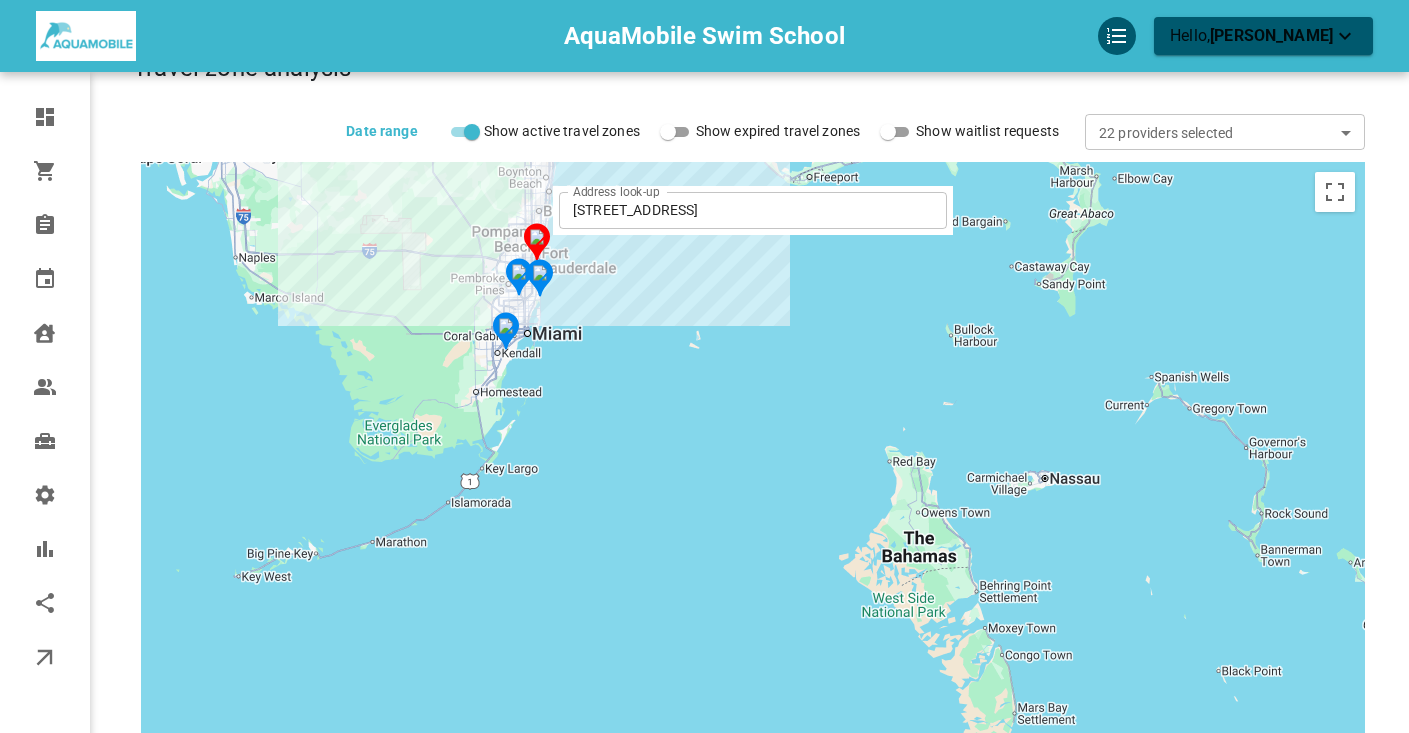 drag, startPoint x: 894, startPoint y: 419, endPoint x: 792, endPoint y: 245, distance: 201.69284 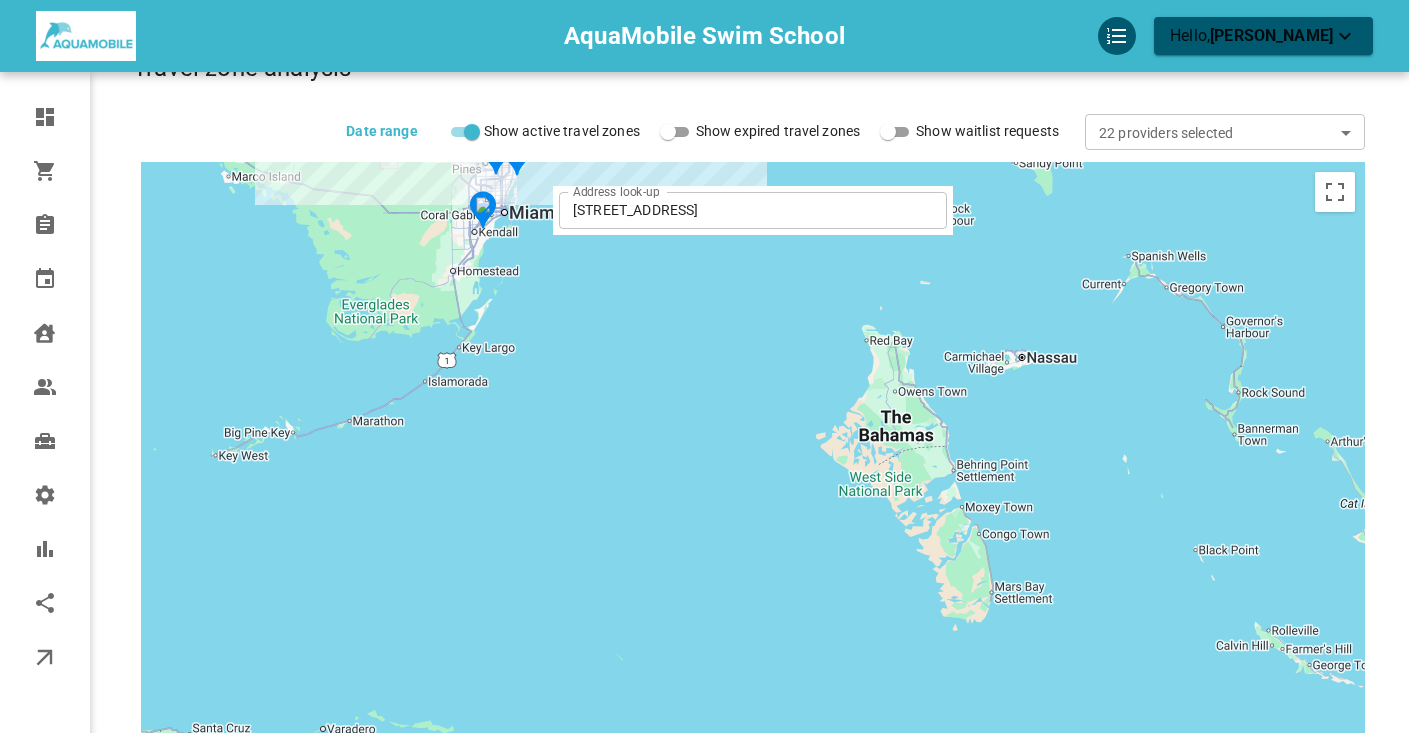 drag, startPoint x: 1120, startPoint y: 587, endPoint x: 1097, endPoint y: 463, distance: 126.11503 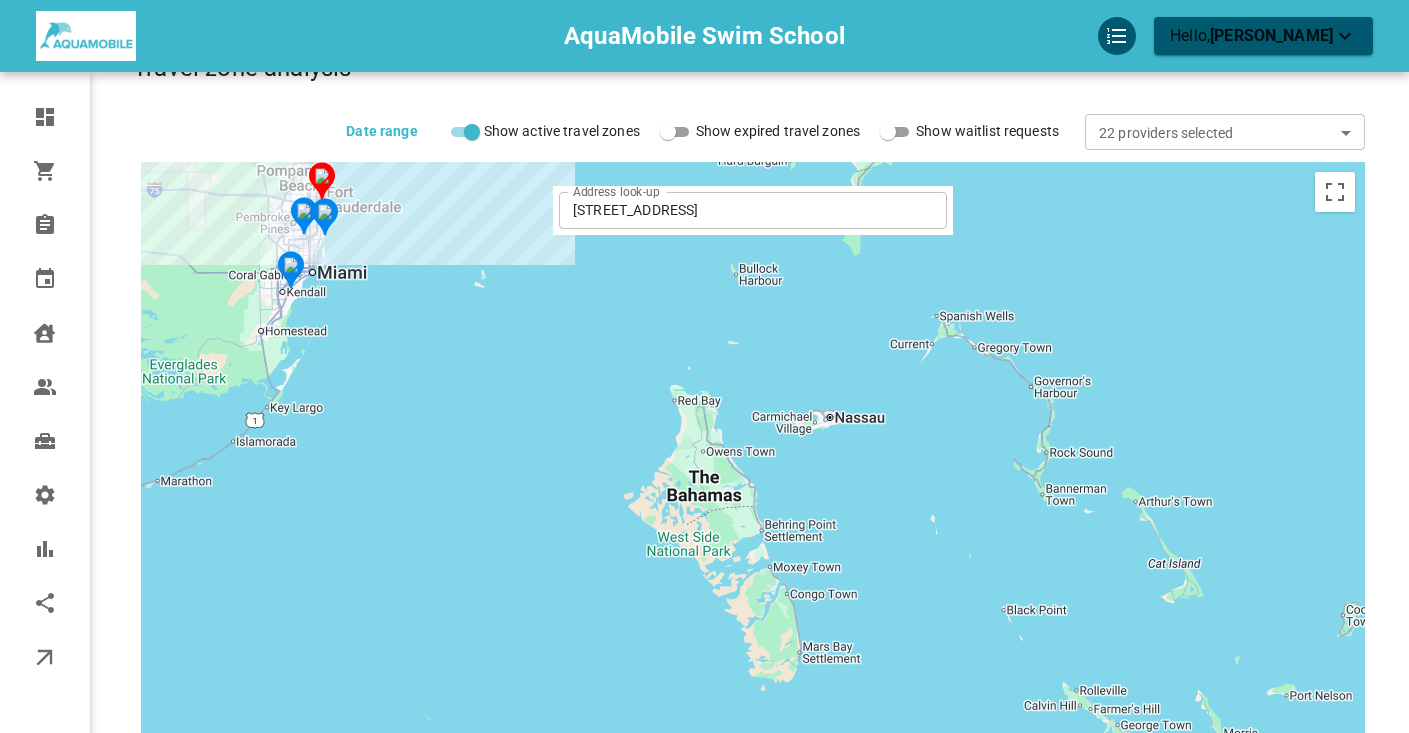 drag, startPoint x: 1104, startPoint y: 390, endPoint x: 914, endPoint y: 437, distance: 195.72685 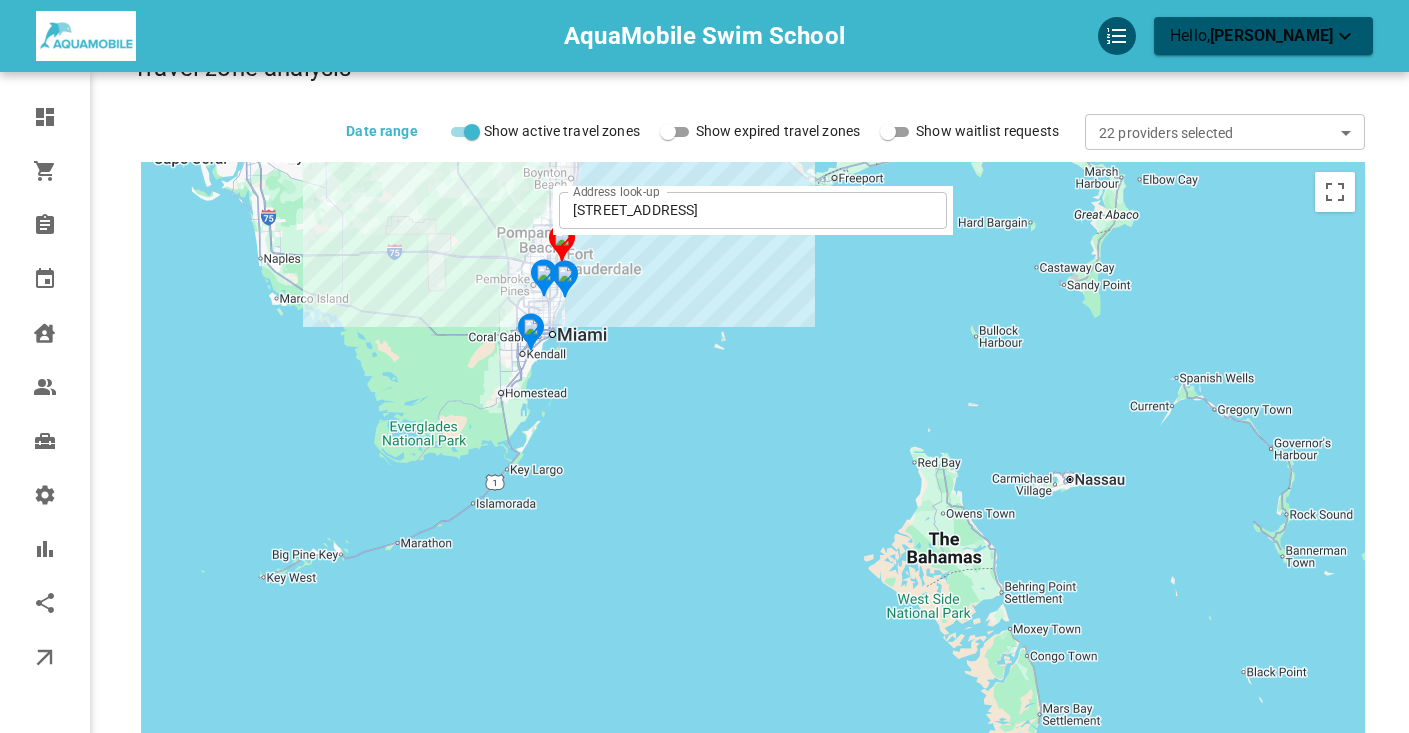 drag, startPoint x: 452, startPoint y: 336, endPoint x: 687, endPoint y: 409, distance: 246.07722 